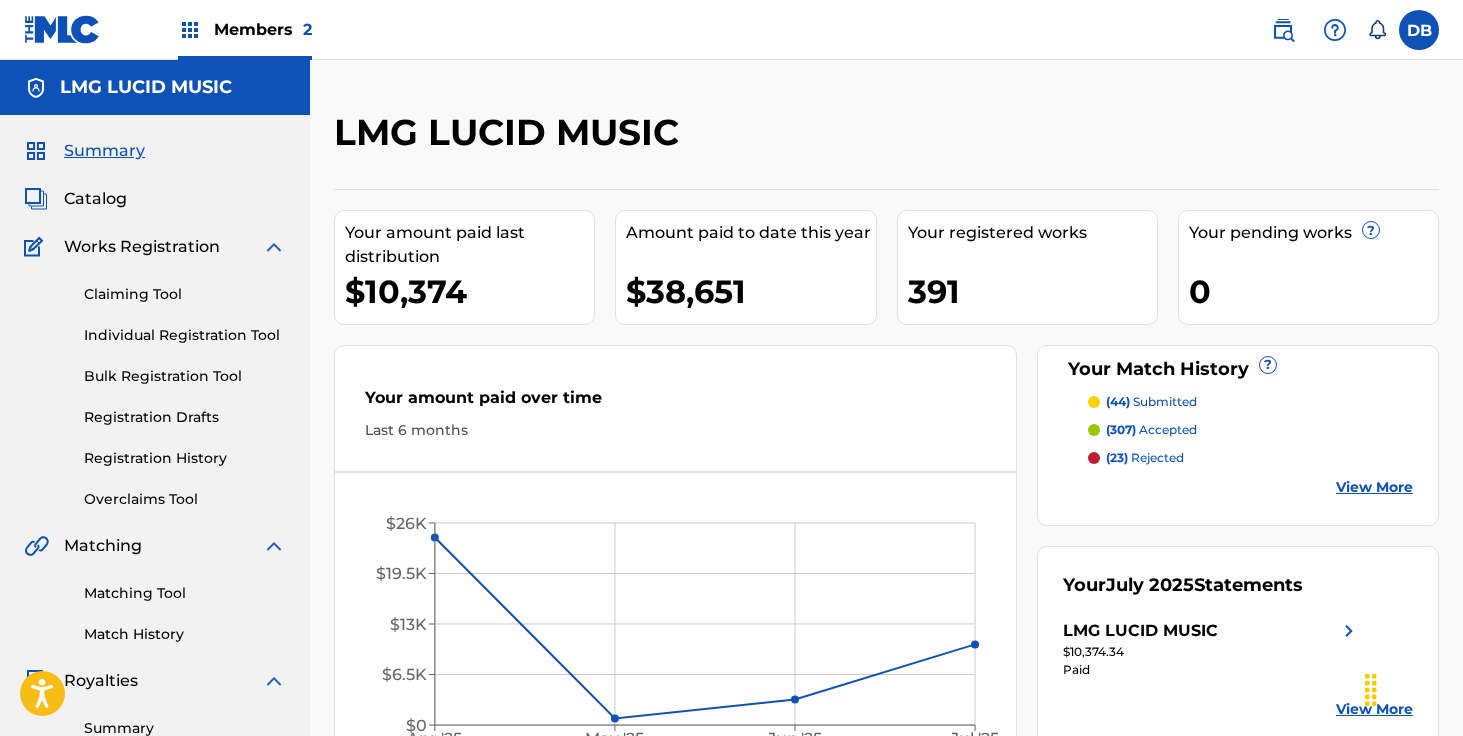 scroll, scrollTop: 0, scrollLeft: 0, axis: both 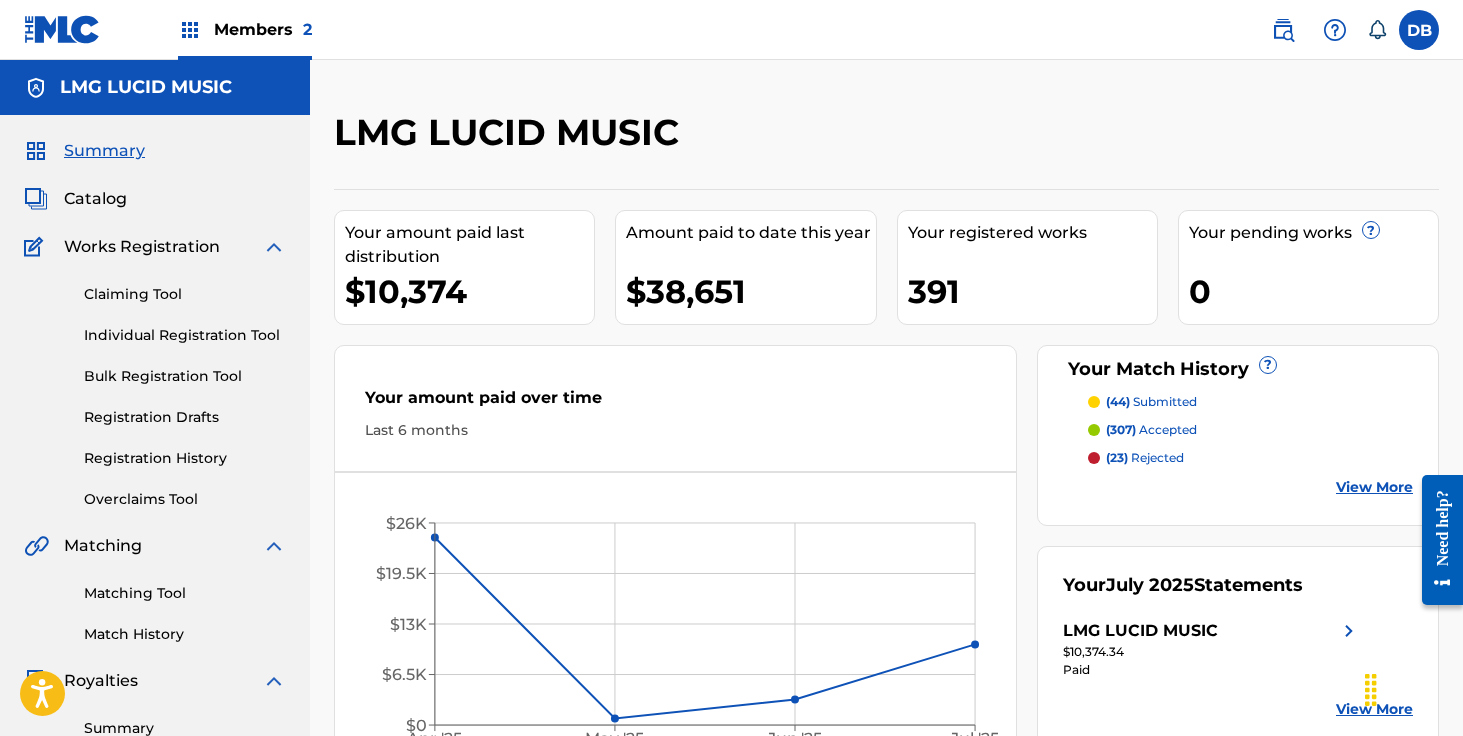 click on "Registration History" at bounding box center [185, 458] 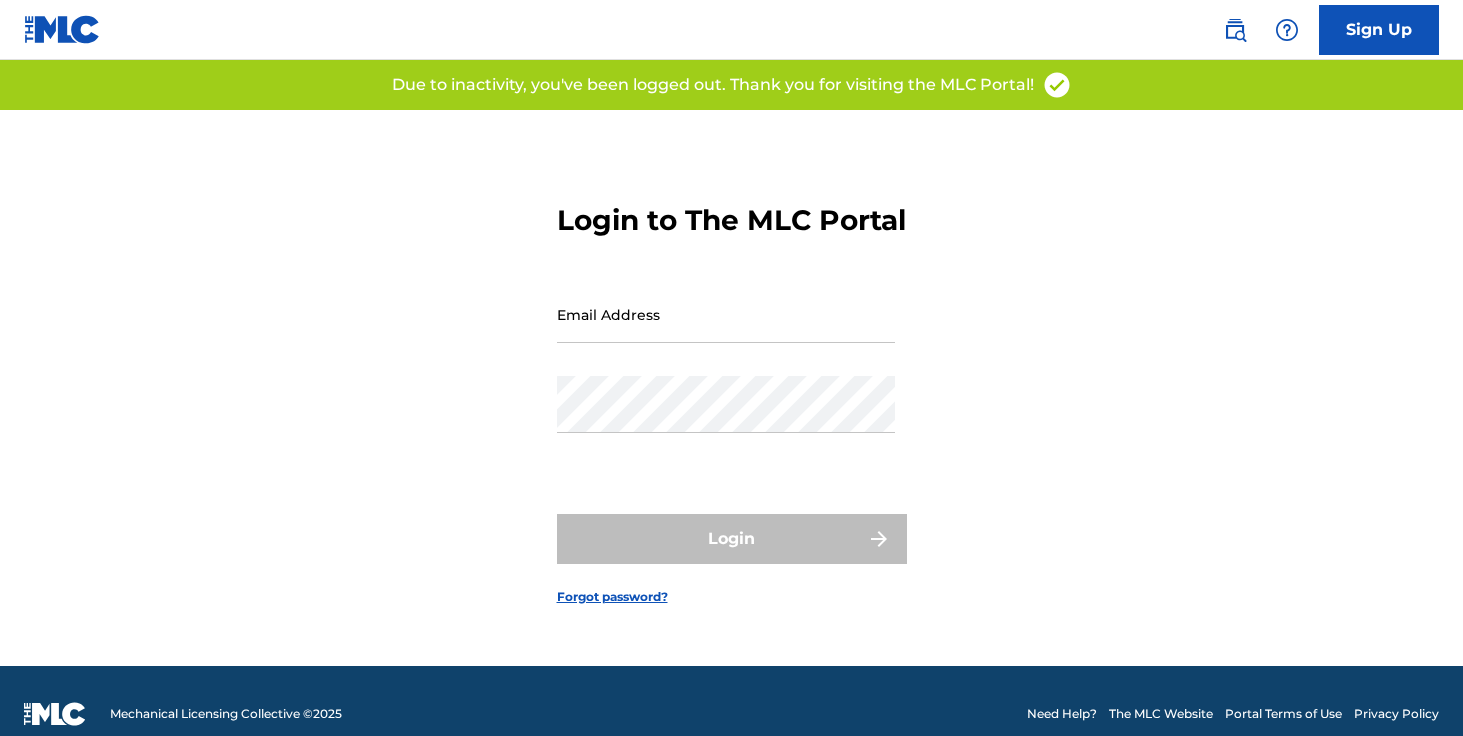 scroll, scrollTop: 26, scrollLeft: 0, axis: vertical 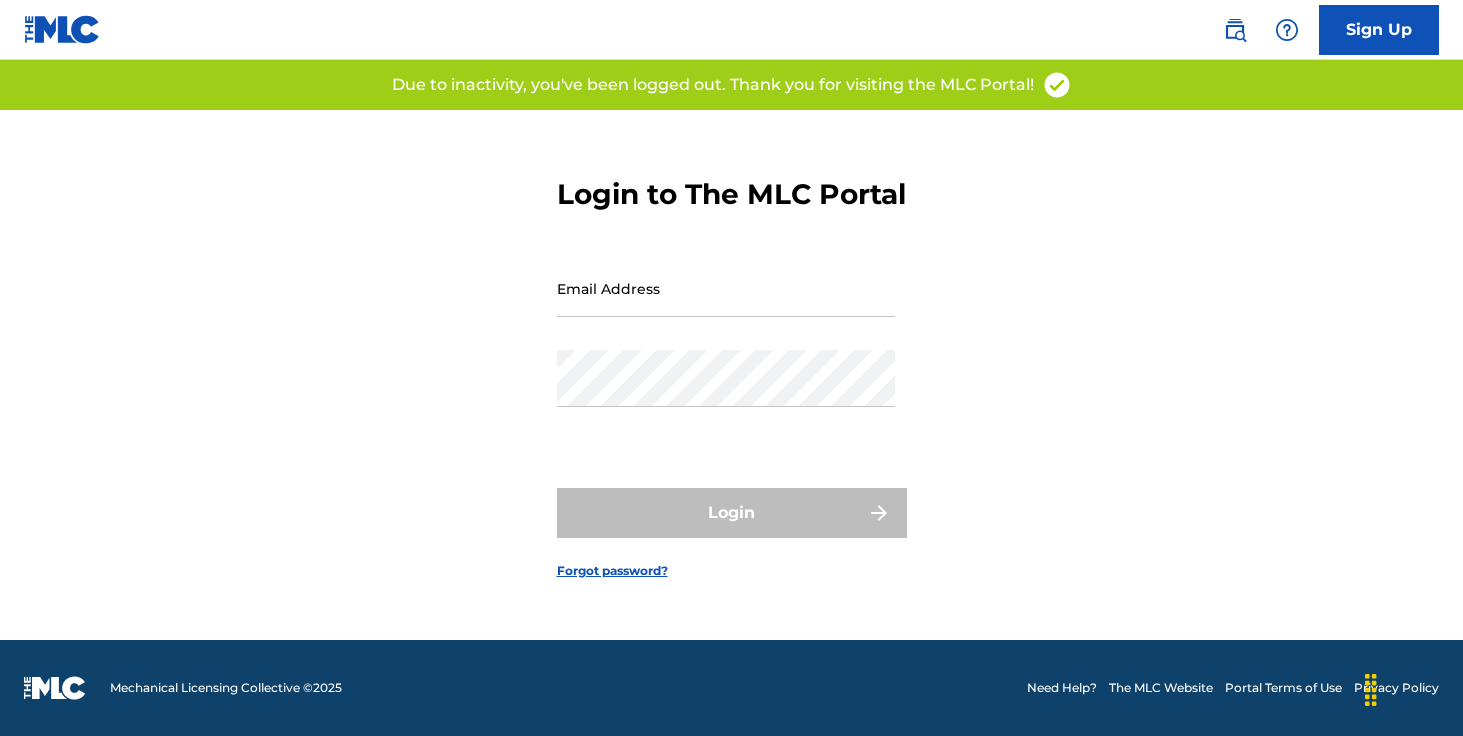 click on "Email Address" at bounding box center (726, 288) 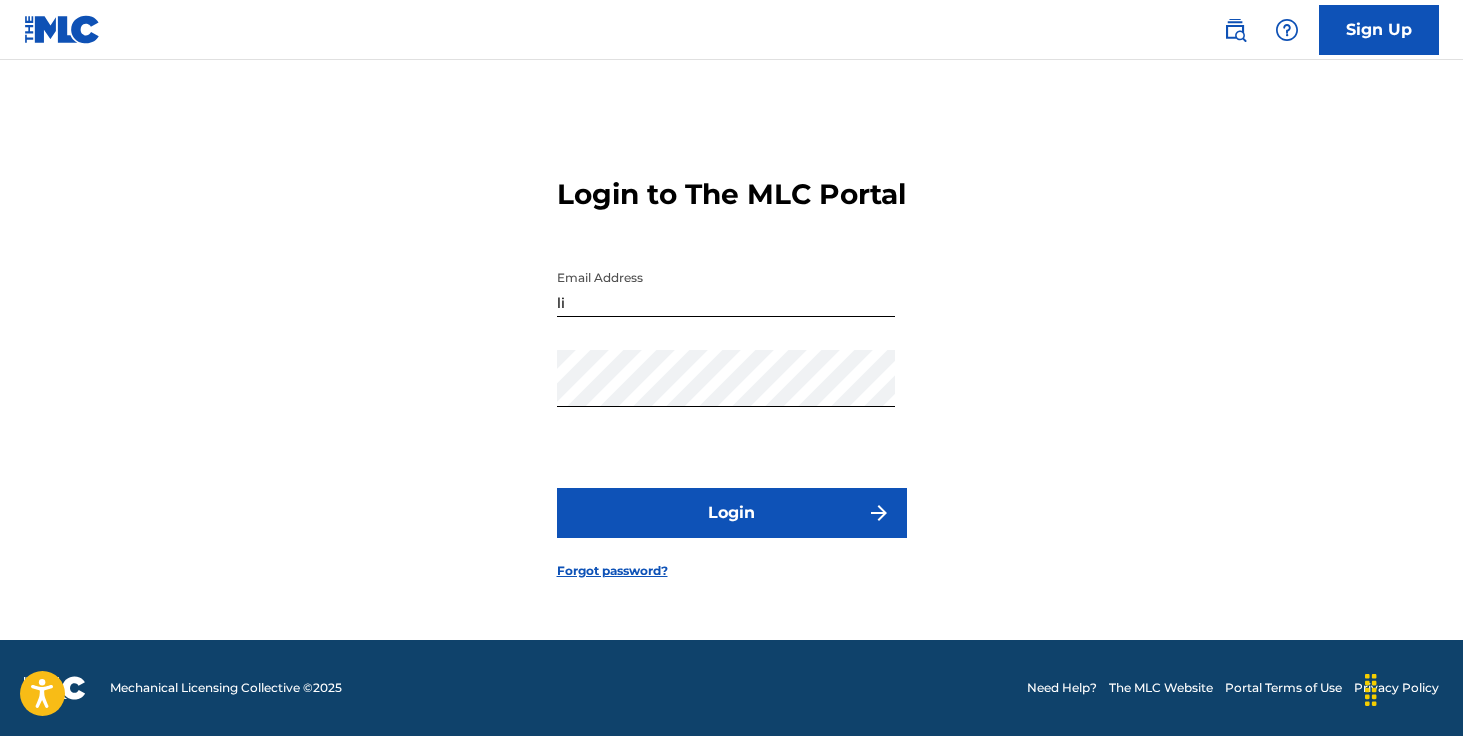 drag, startPoint x: 717, startPoint y: 535, endPoint x: 715, endPoint y: 320, distance: 215.00931 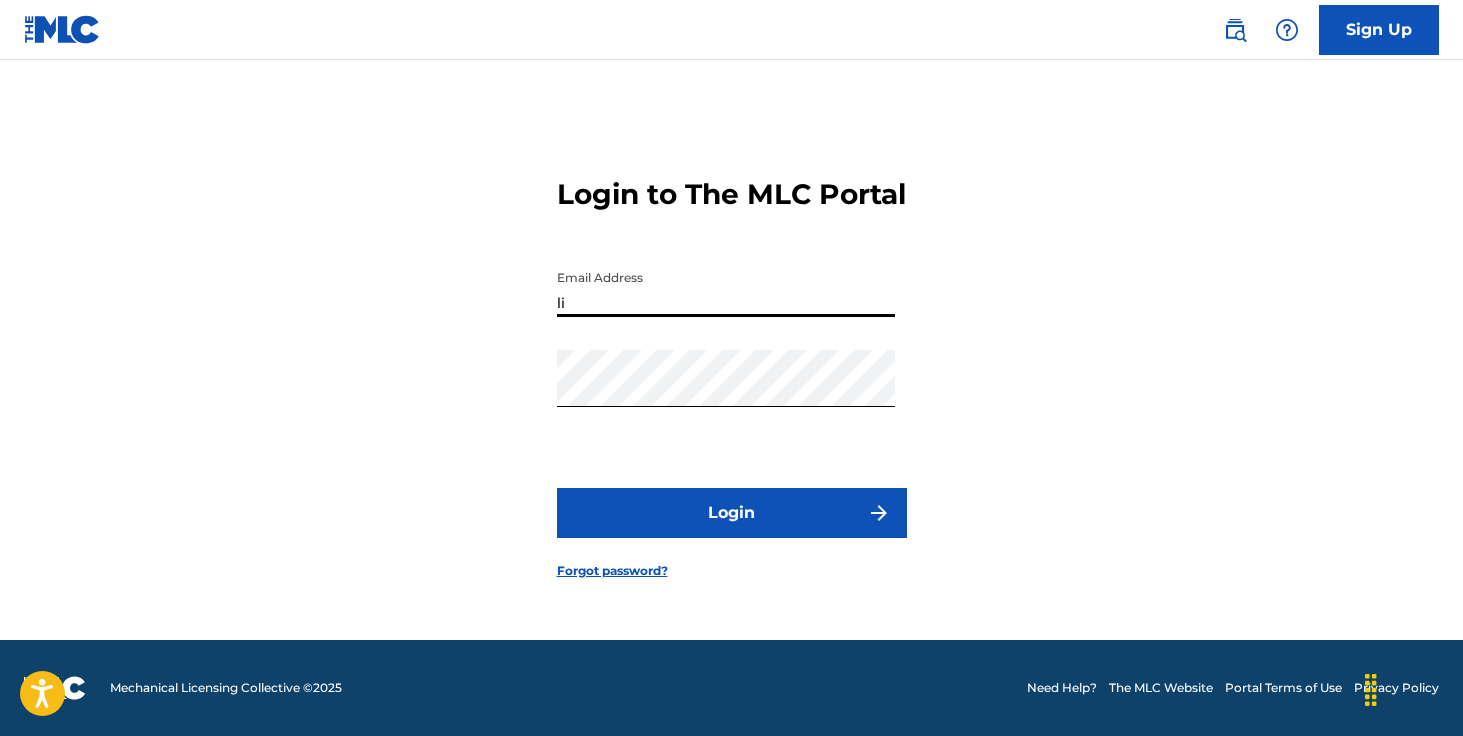 click on "li" at bounding box center (726, 288) 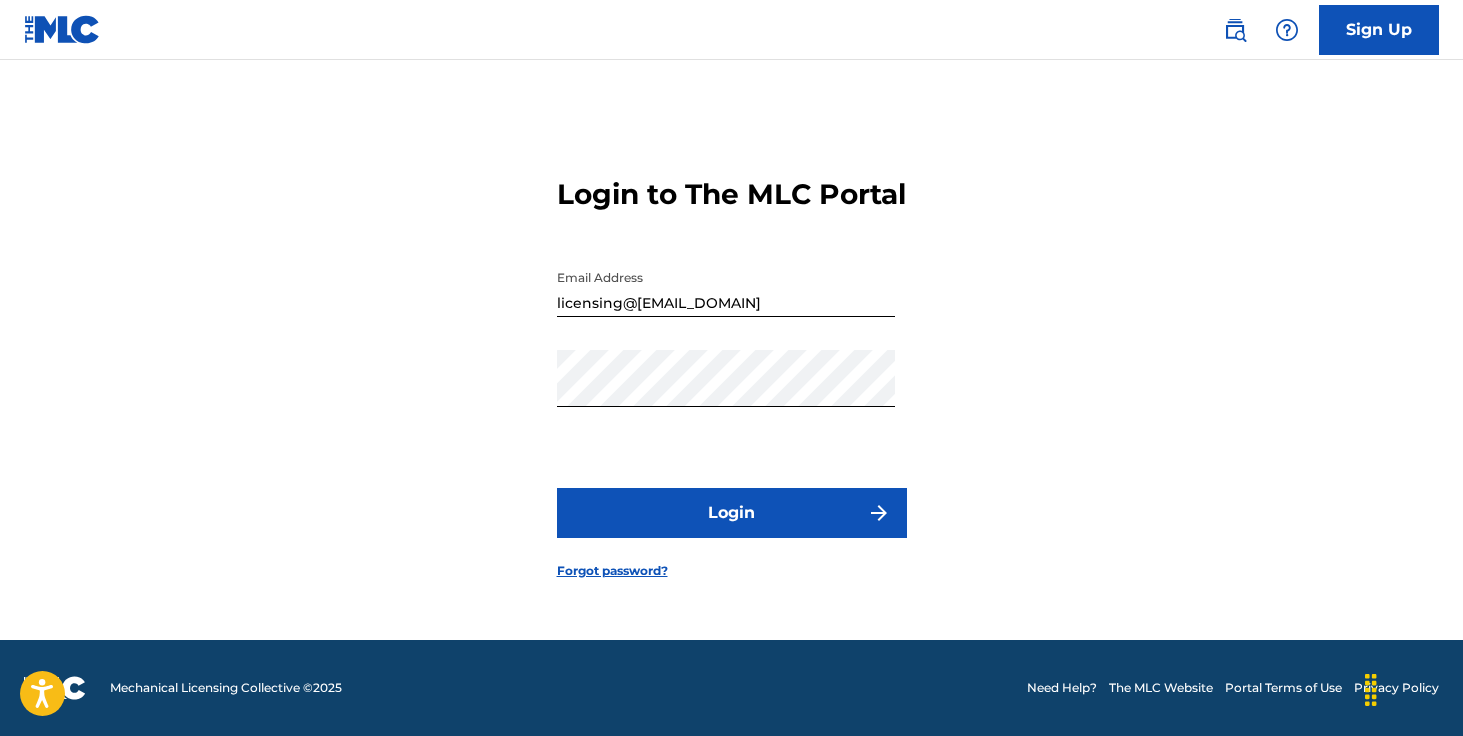 click on "Login" at bounding box center (732, 513) 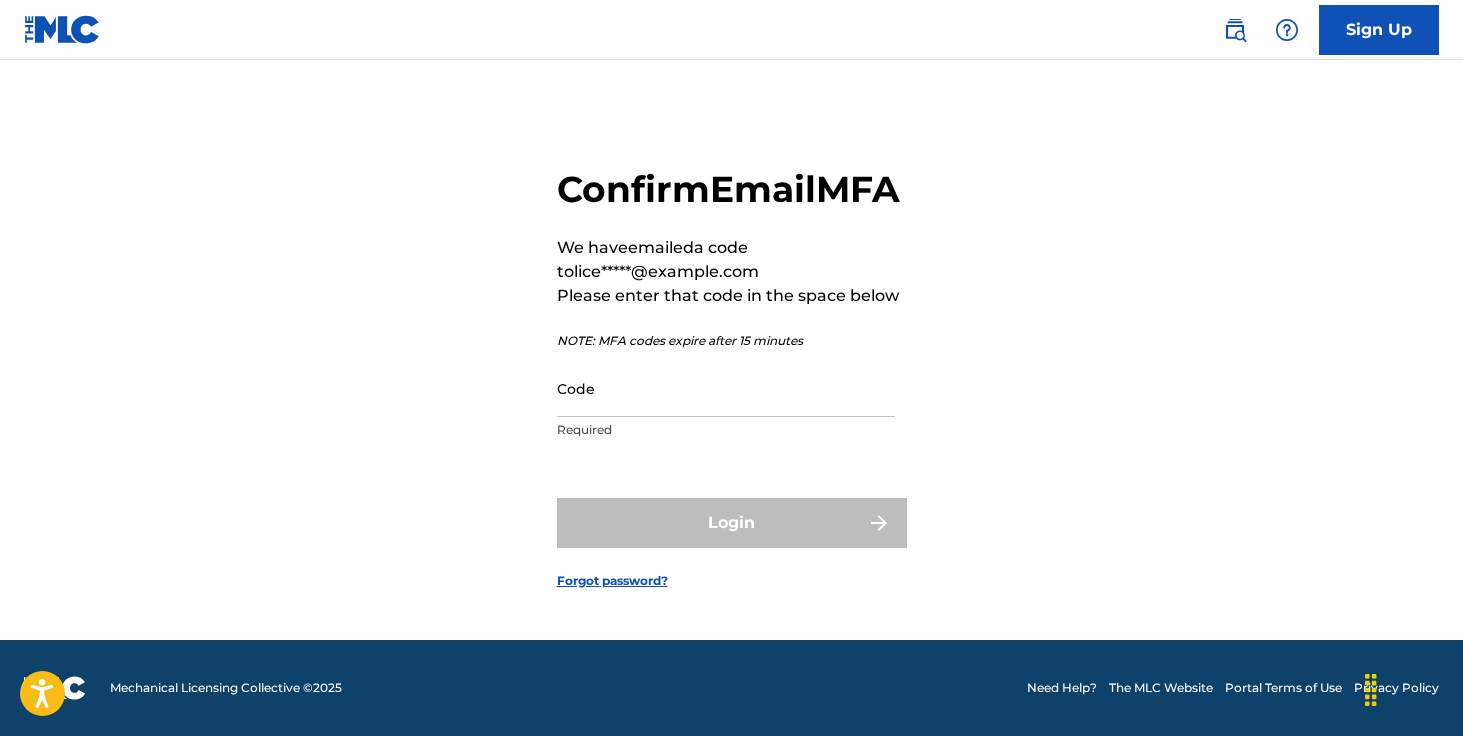 click on "Code" at bounding box center (726, 388) 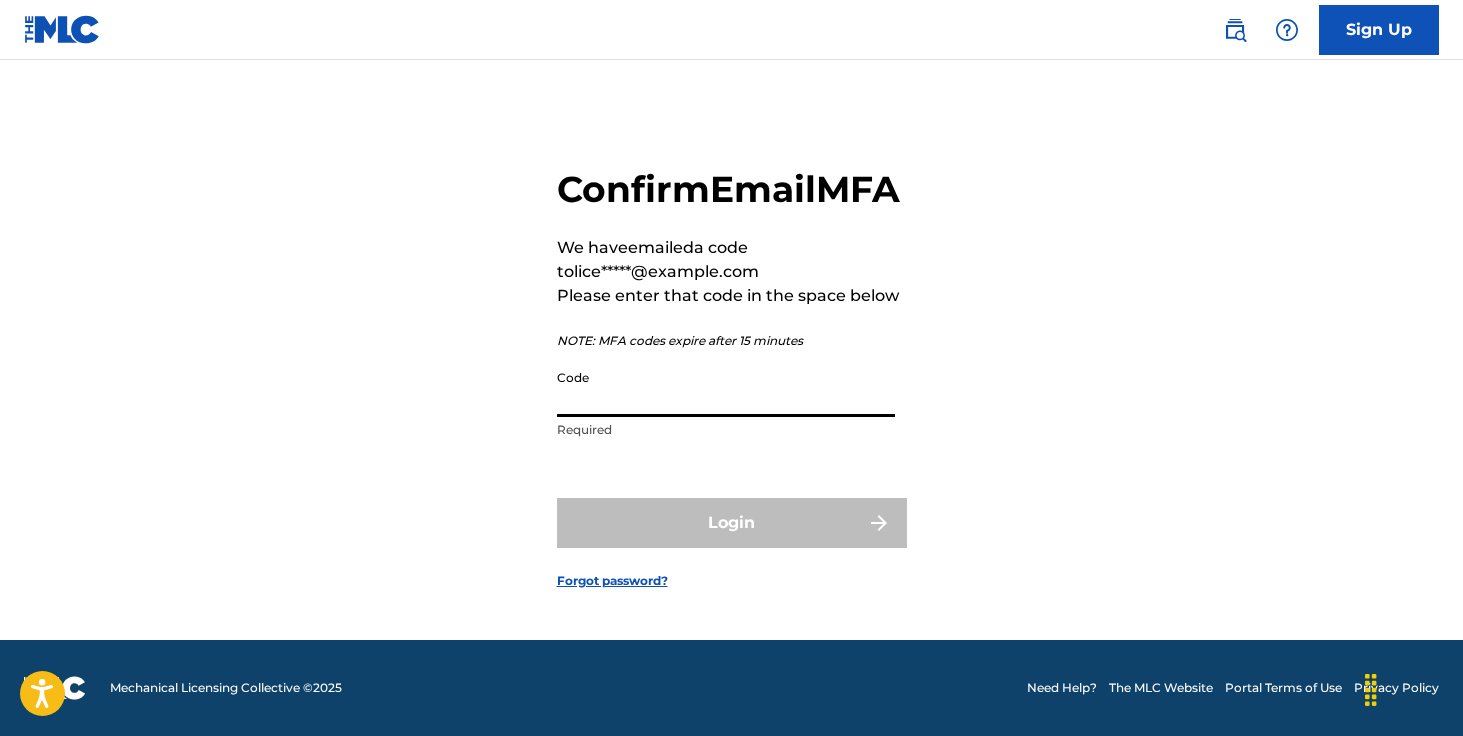 paste on "780940" 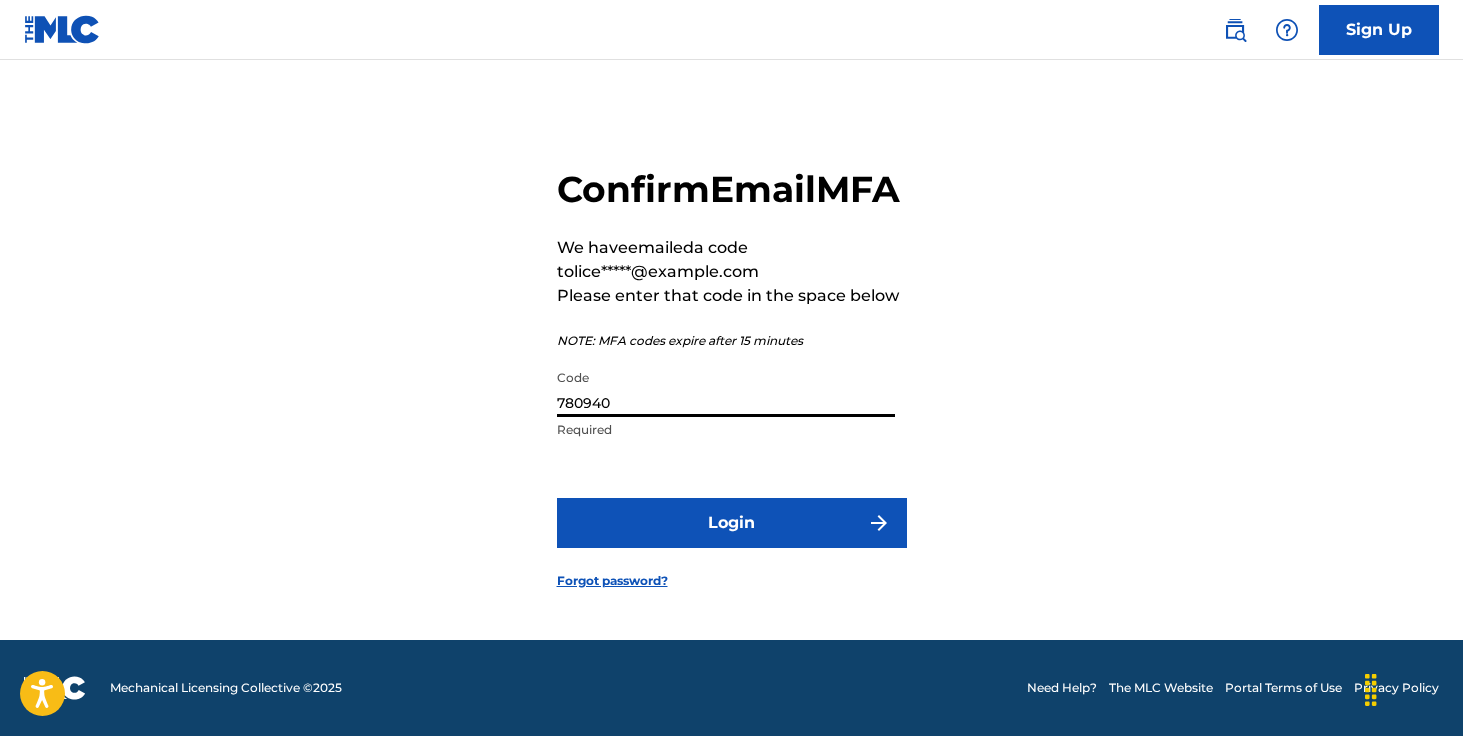 type on "780940" 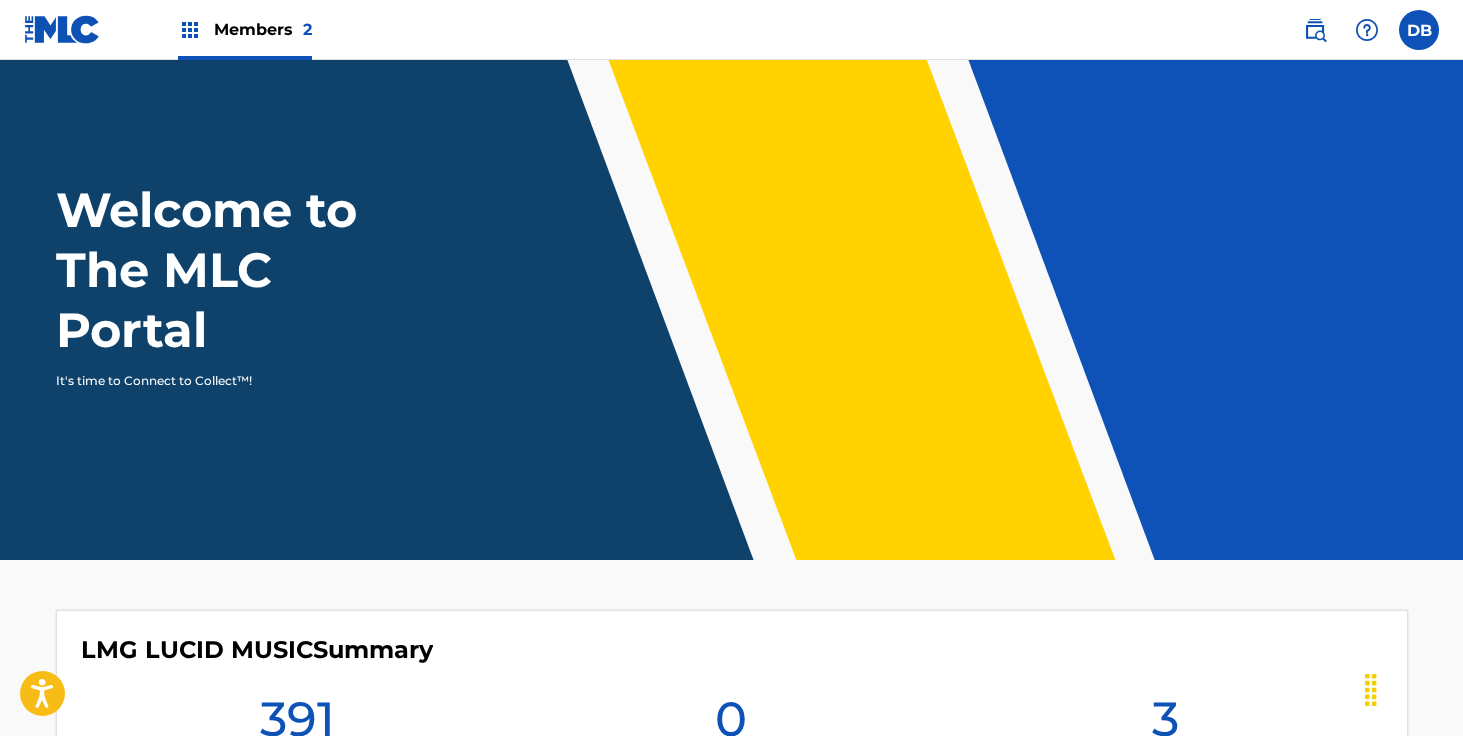 scroll, scrollTop: 0, scrollLeft: 0, axis: both 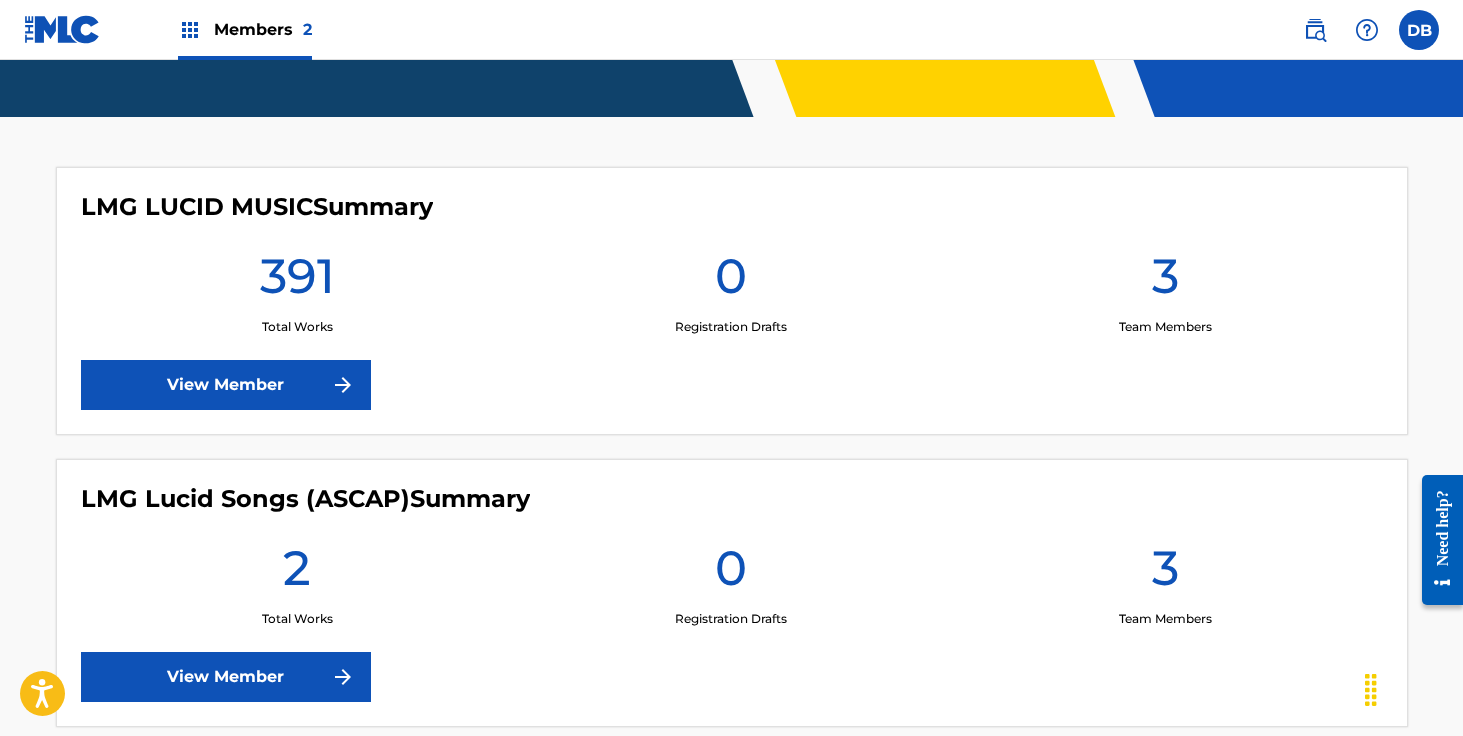 click on "View Member" at bounding box center (226, 677) 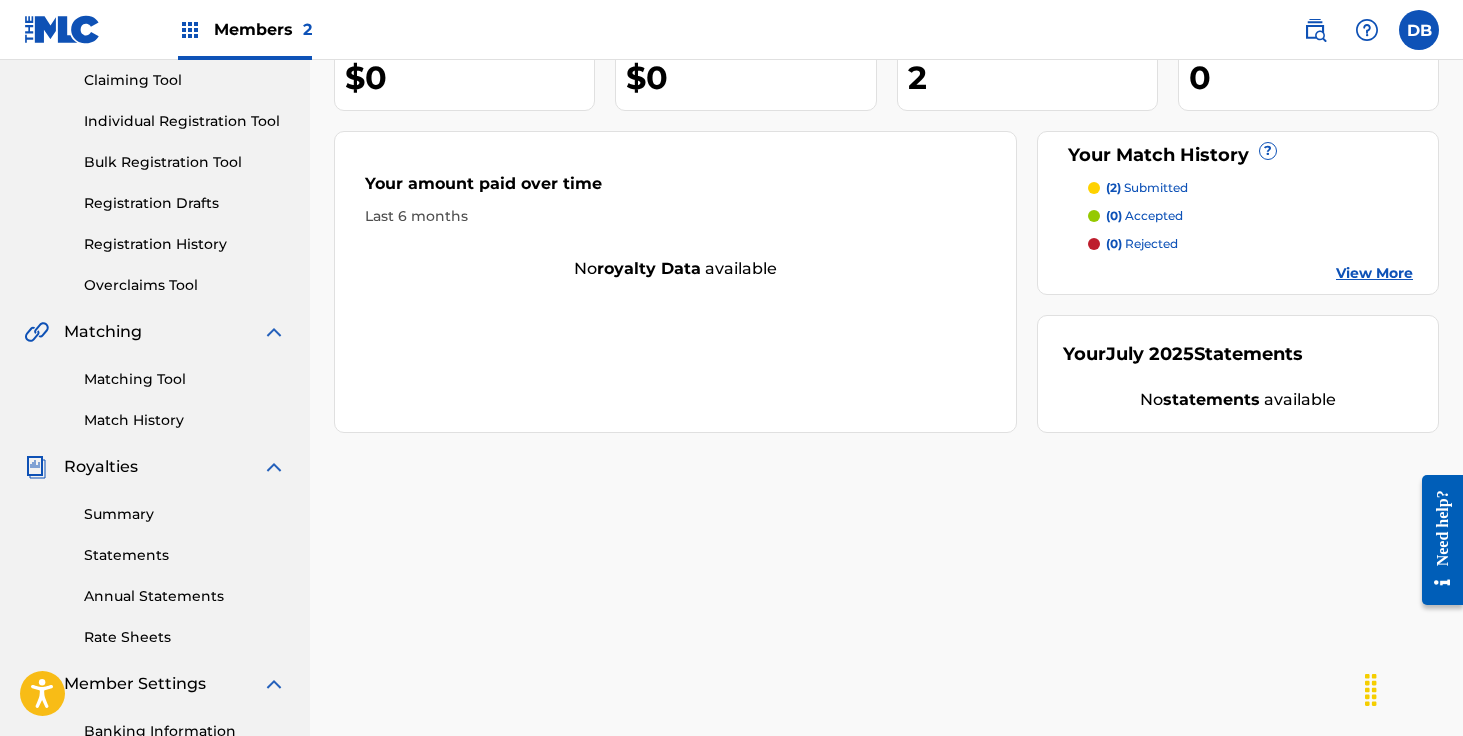 scroll, scrollTop: 191, scrollLeft: 0, axis: vertical 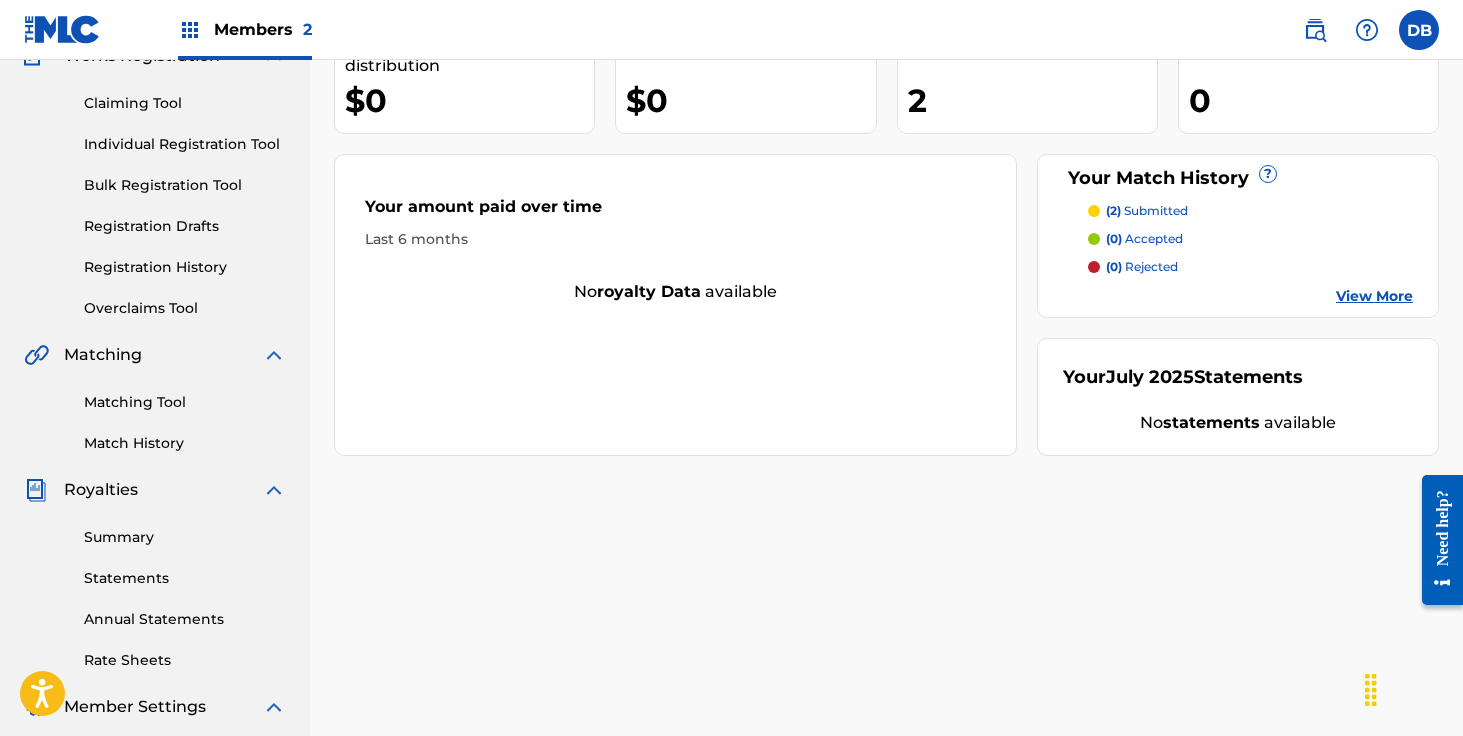 click on "Registration History" at bounding box center [185, 267] 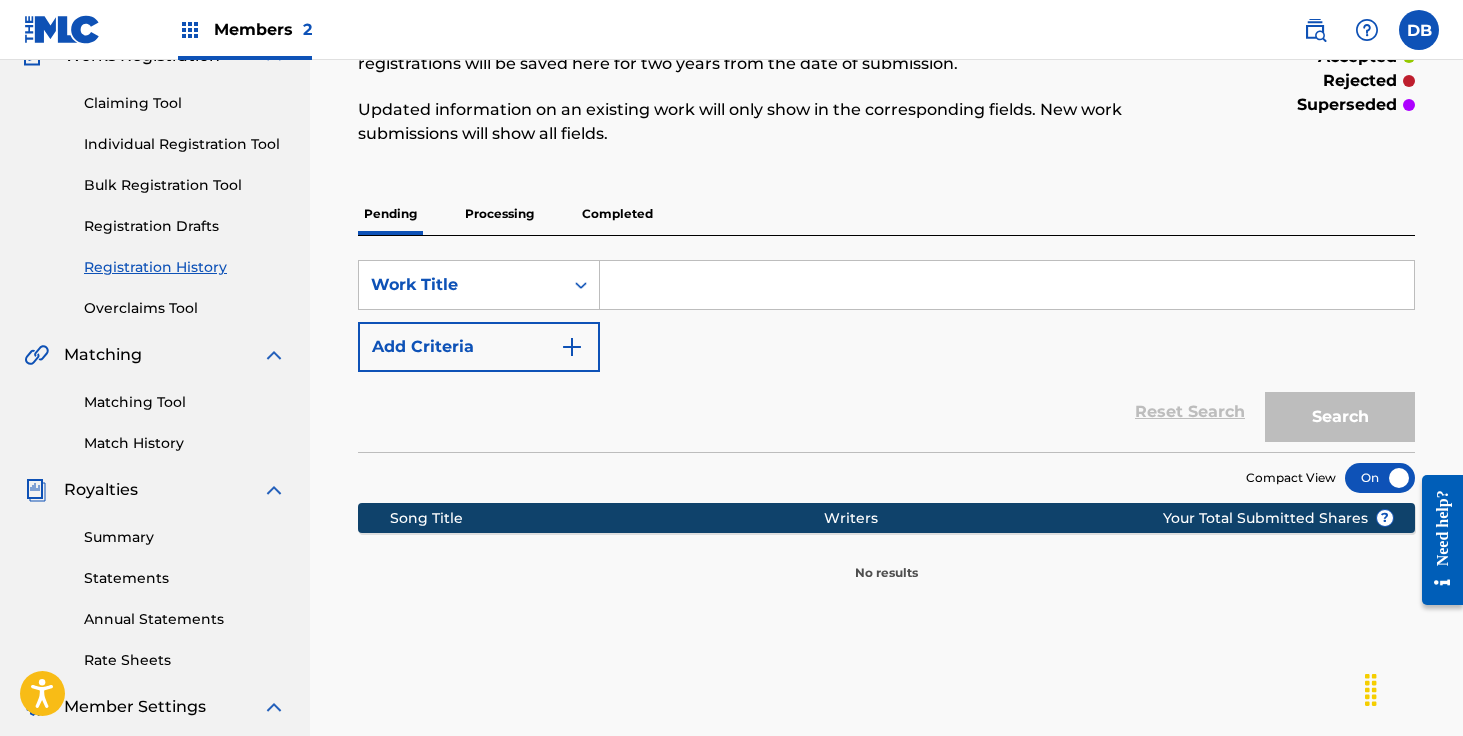 scroll, scrollTop: 0, scrollLeft: 0, axis: both 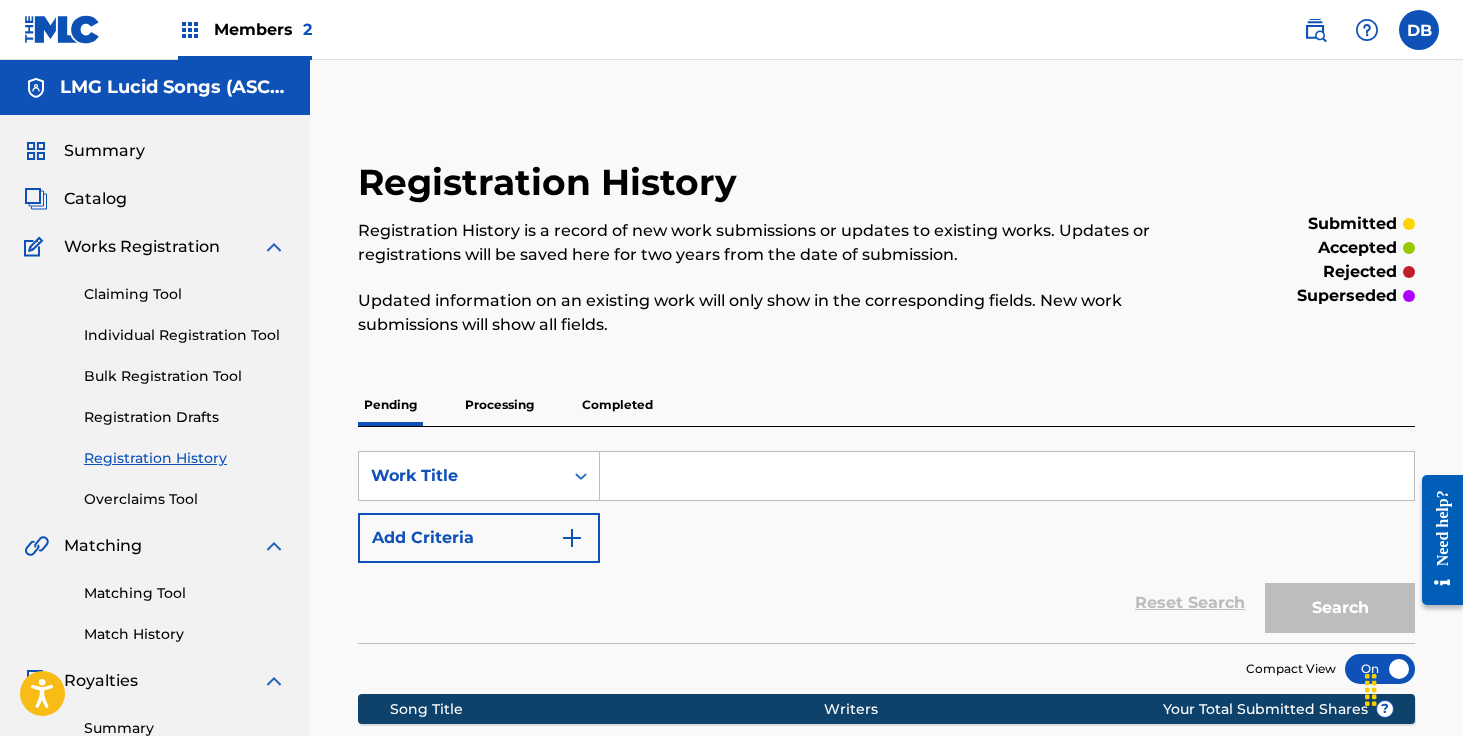 click on "Processing" at bounding box center [499, 405] 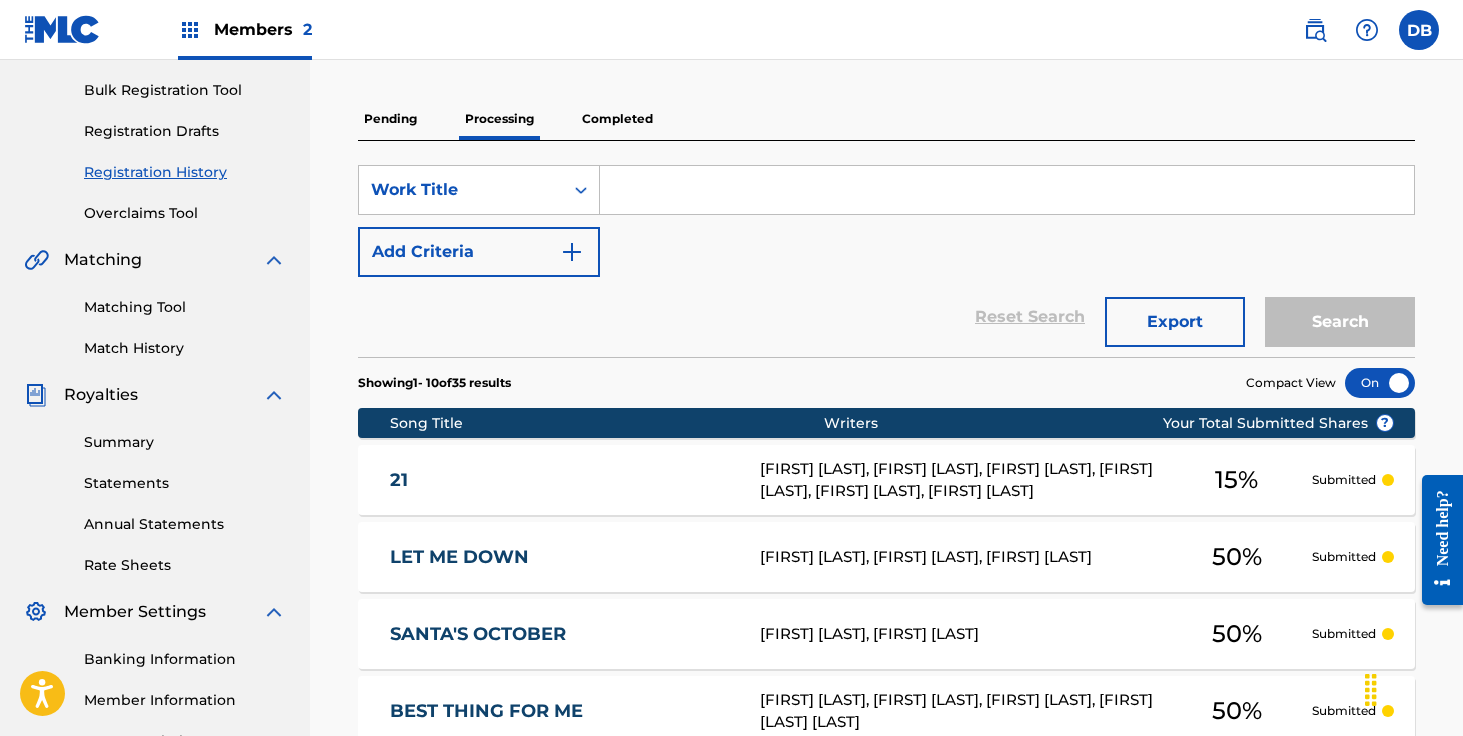 scroll, scrollTop: 268, scrollLeft: 0, axis: vertical 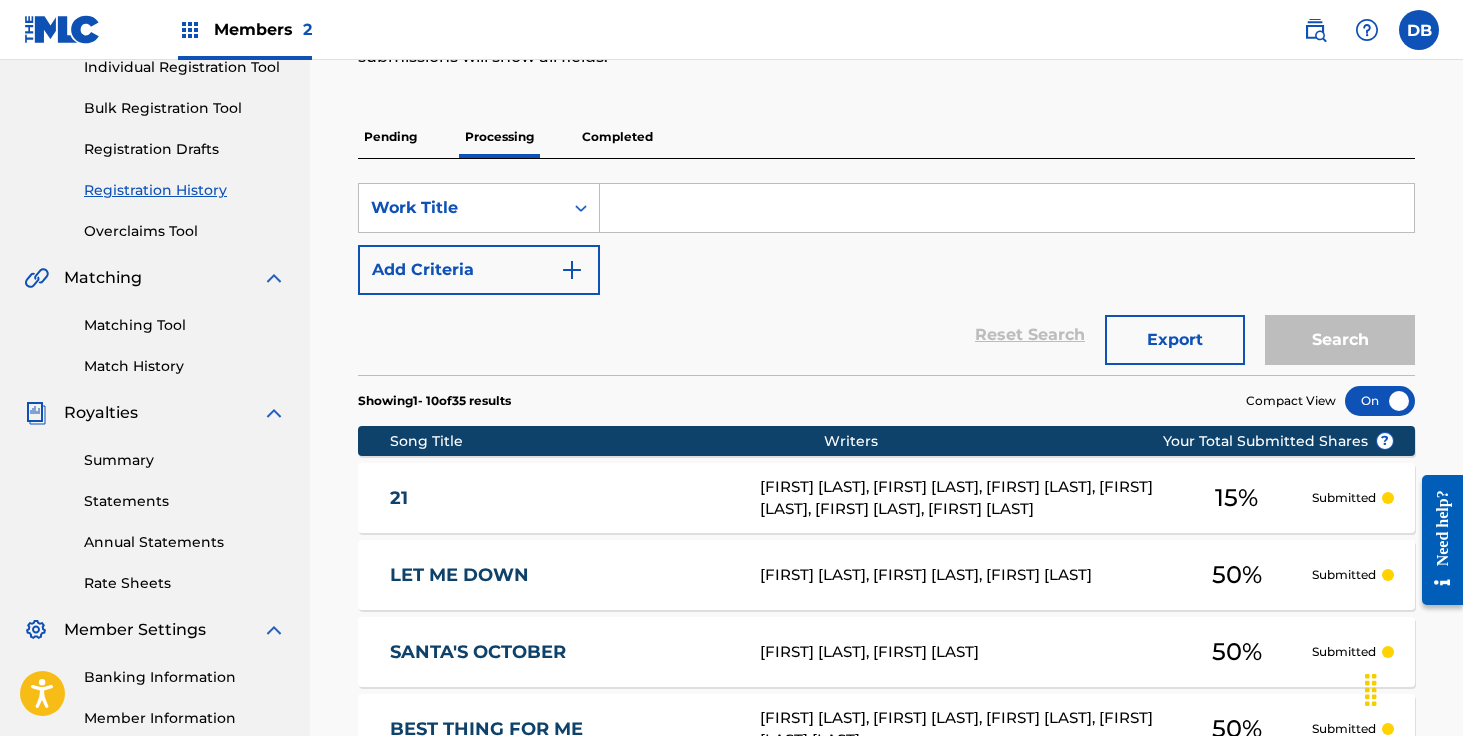 click on "Completed" at bounding box center (617, 137) 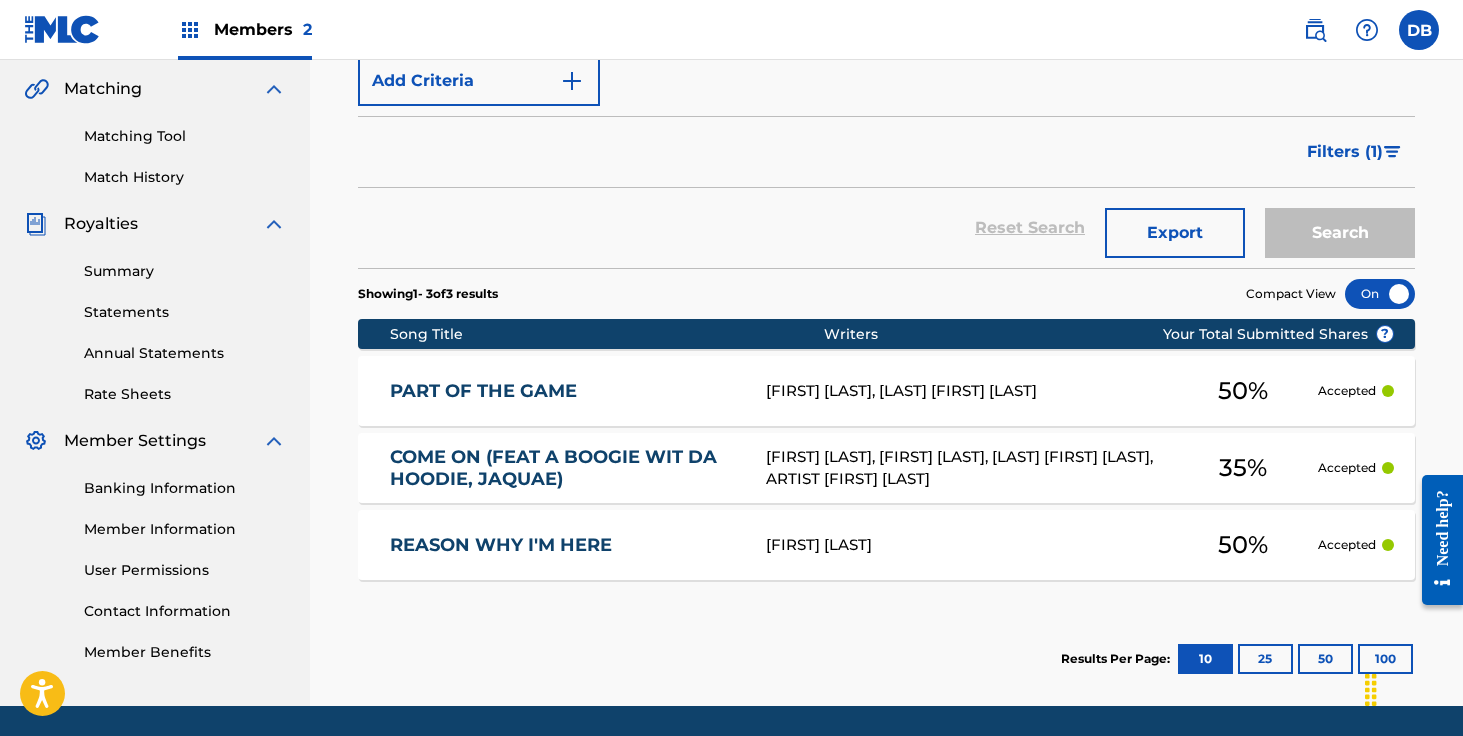 scroll, scrollTop: 455, scrollLeft: 0, axis: vertical 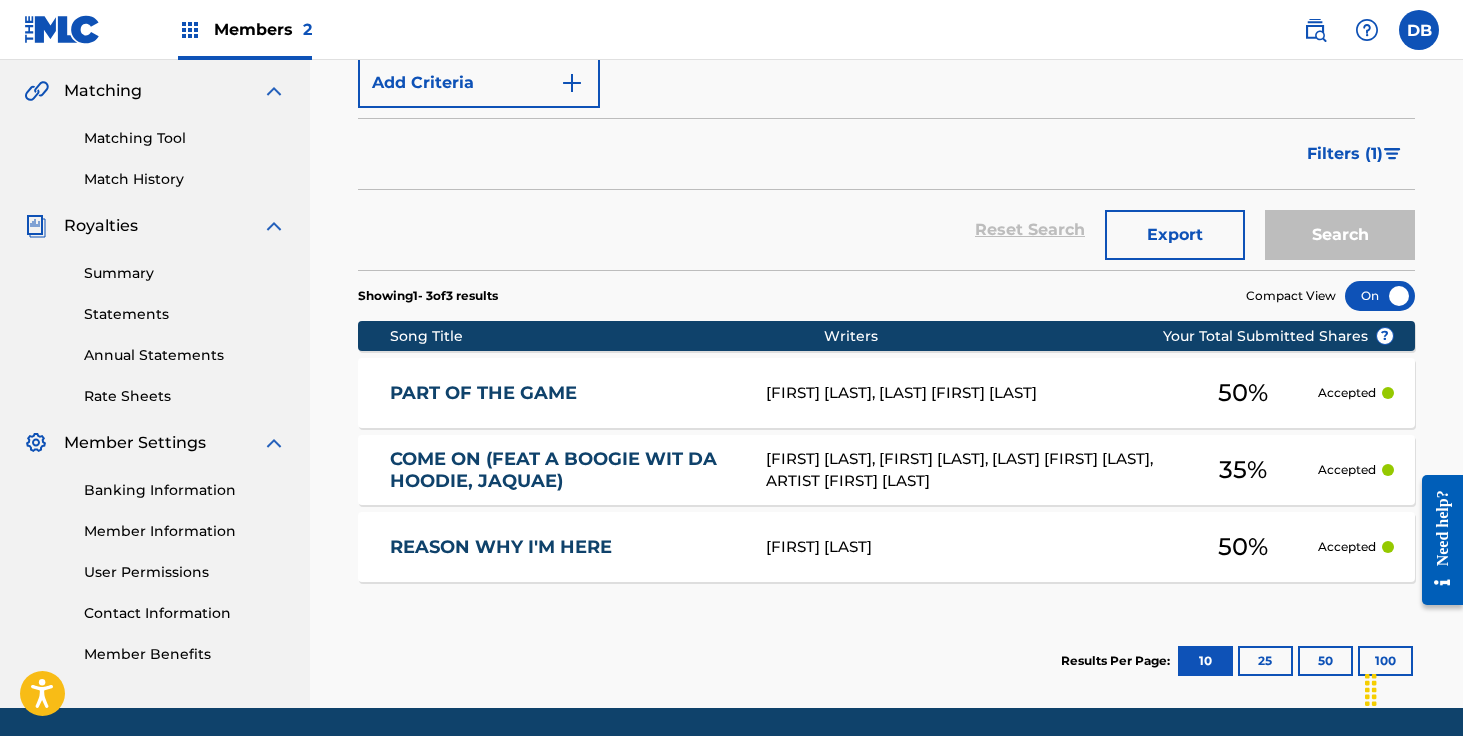 click on "Match History" at bounding box center (185, 179) 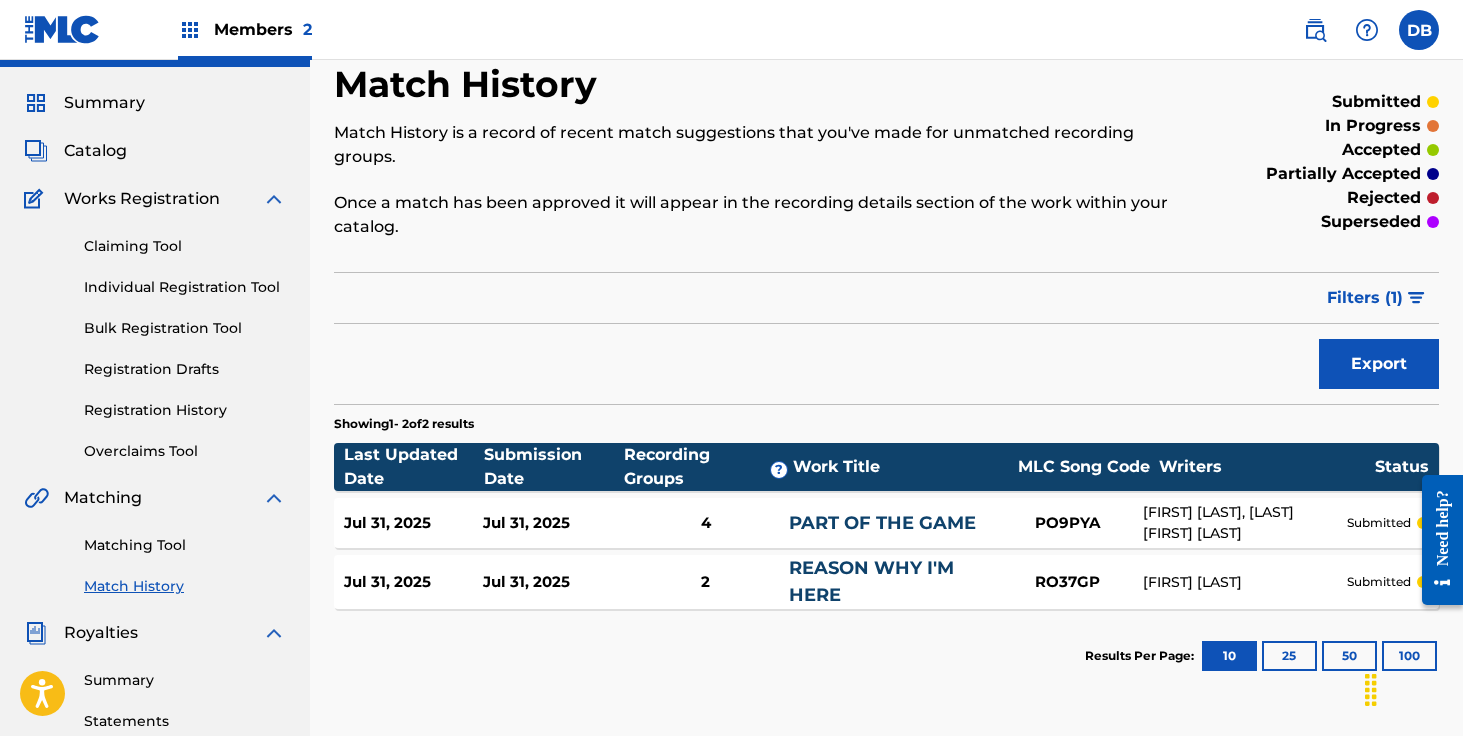 scroll, scrollTop: 52, scrollLeft: 0, axis: vertical 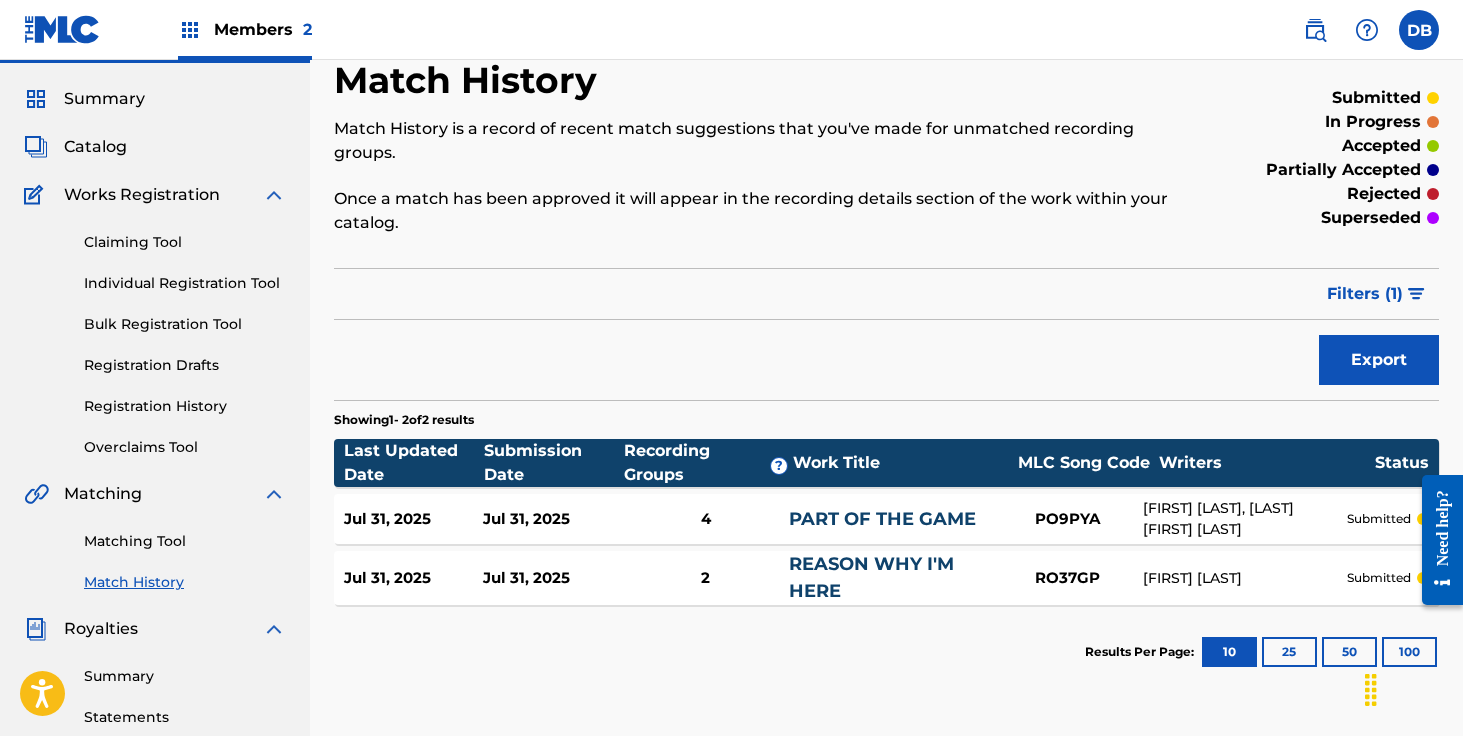 click on "Registration History" at bounding box center (185, 406) 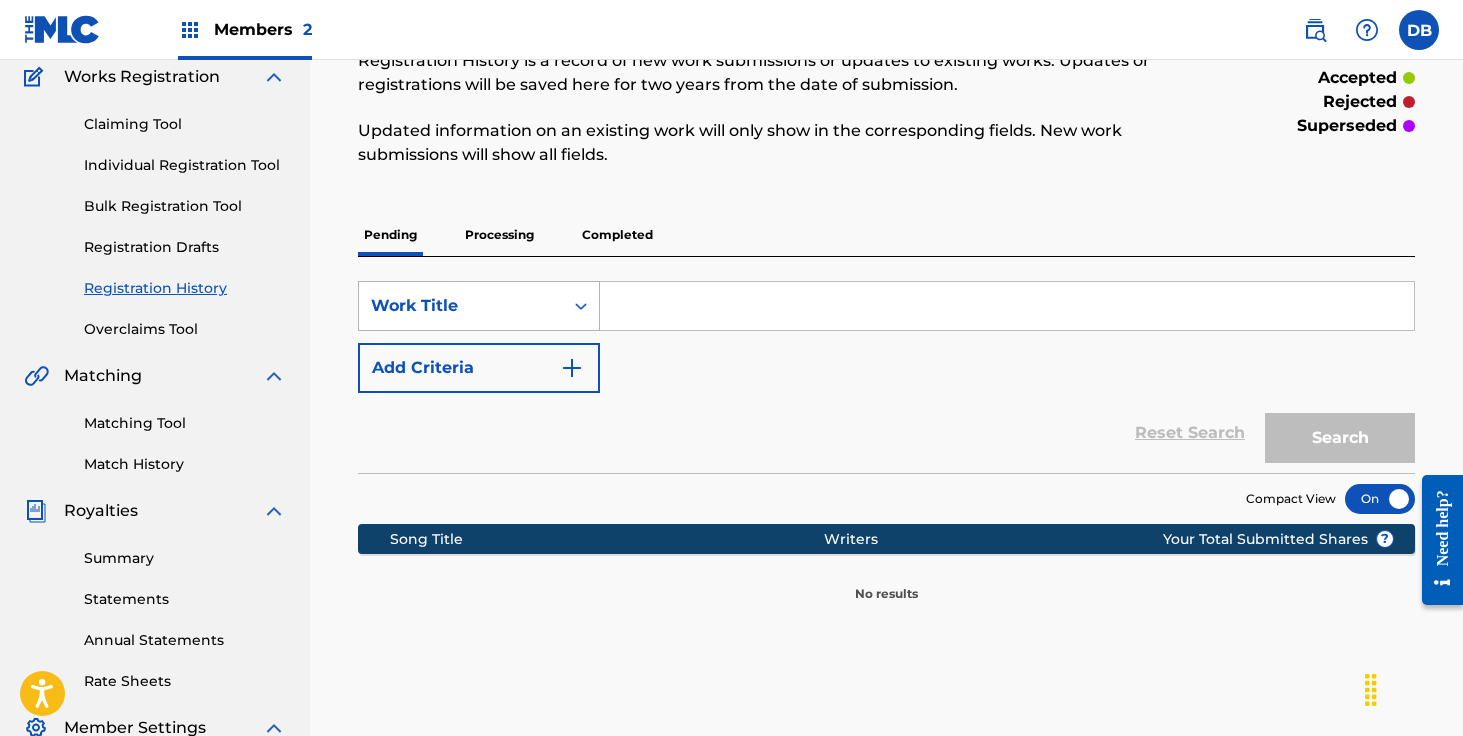scroll, scrollTop: 181, scrollLeft: 0, axis: vertical 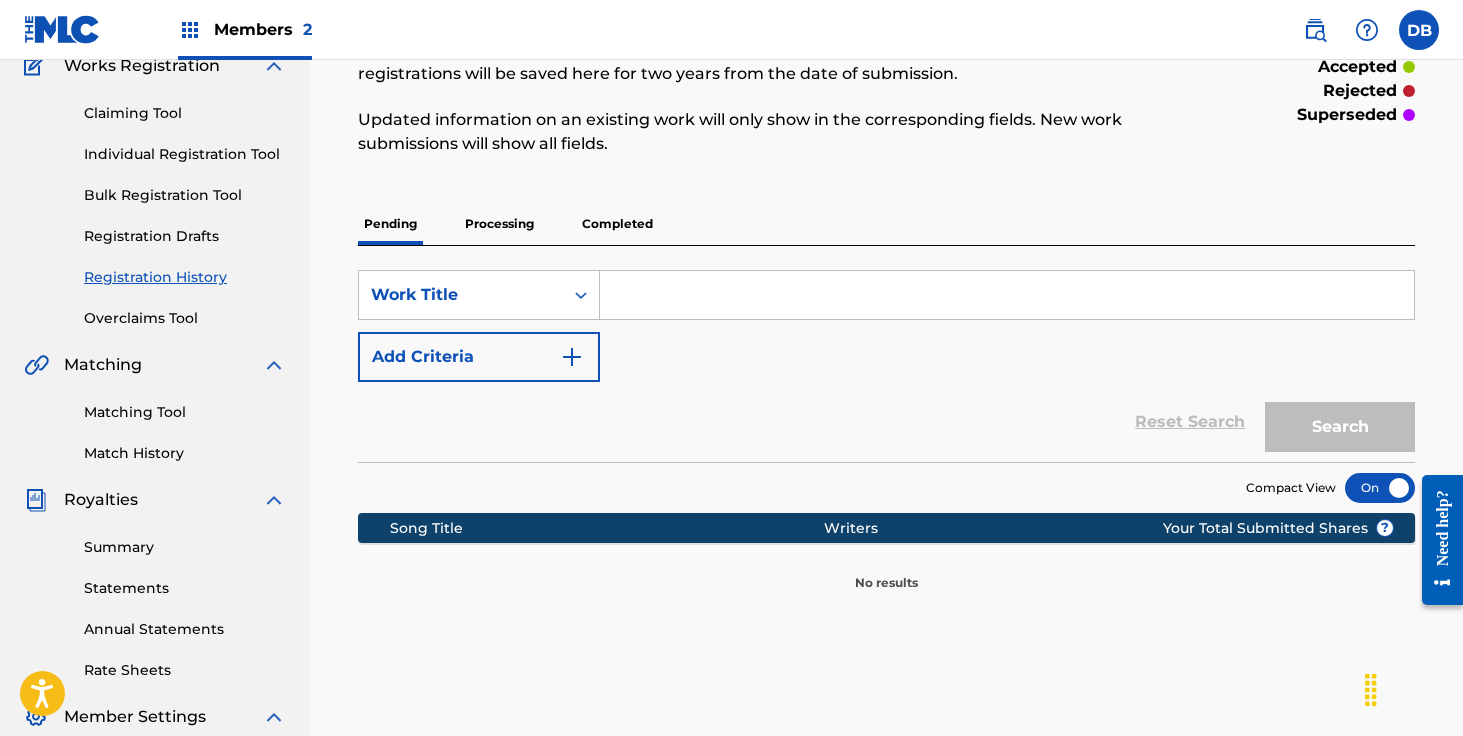 click on "Completed" at bounding box center (617, 224) 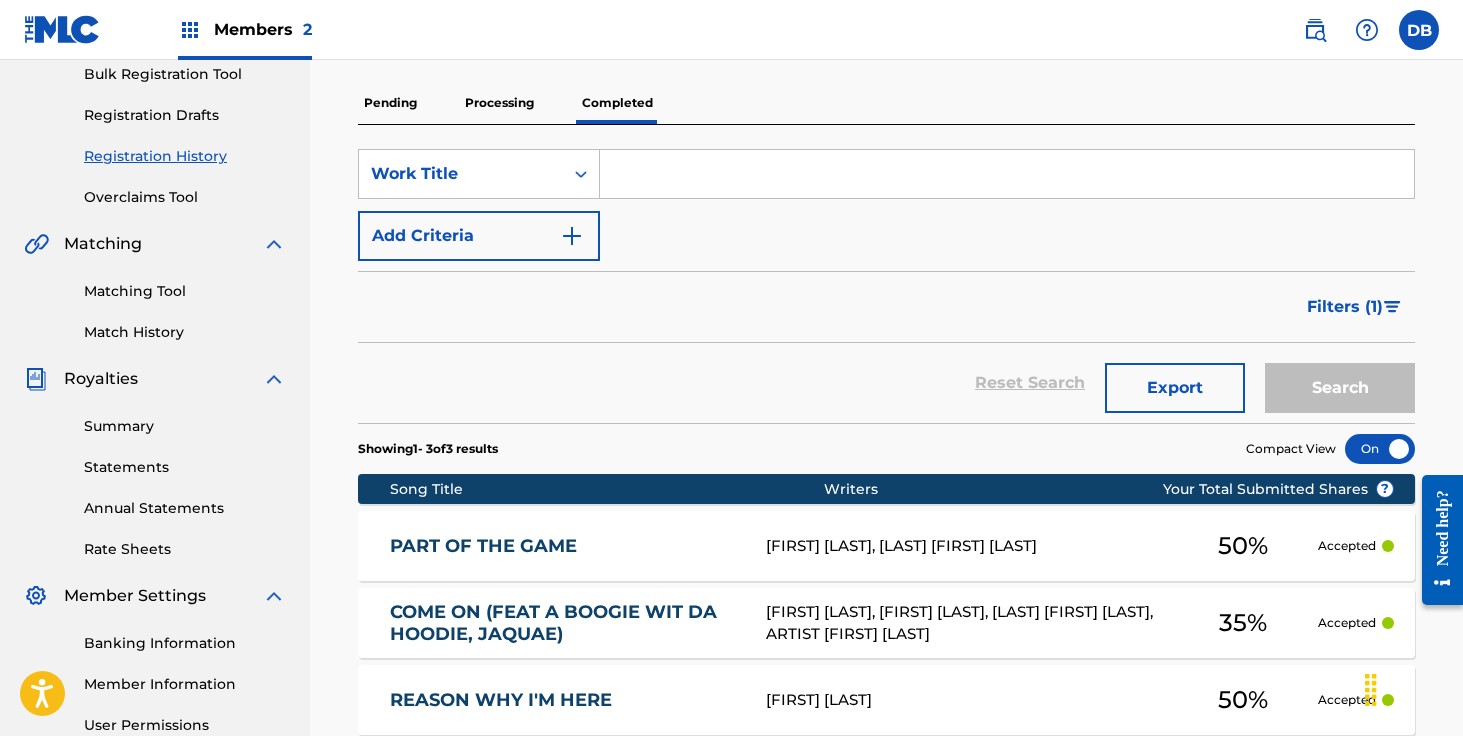 scroll, scrollTop: 375, scrollLeft: 0, axis: vertical 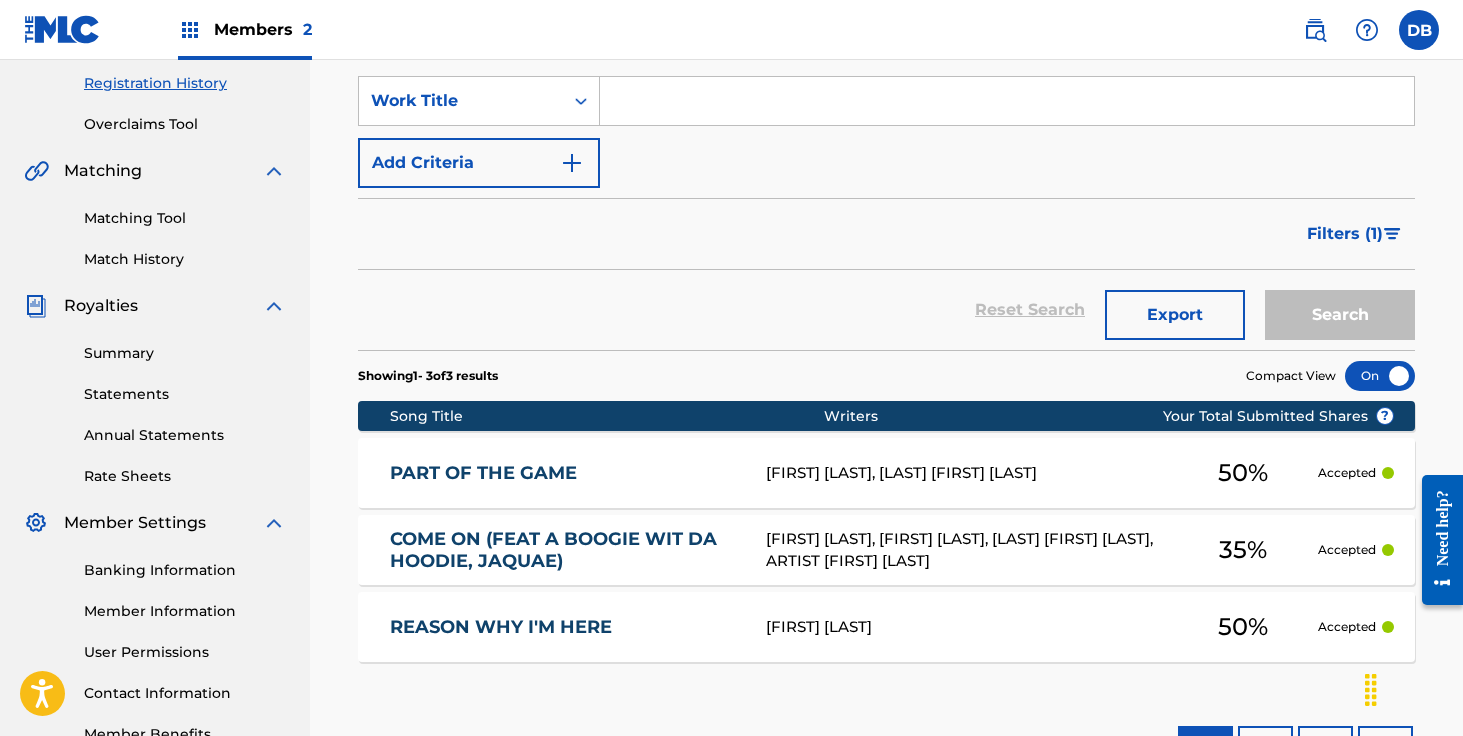 click on "ISAIAH LEE THOMAS, JAMES HARRIS, DARIS JAQUON MEACHEM, ARTIST JULIUS DUBOSE" at bounding box center (967, 550) 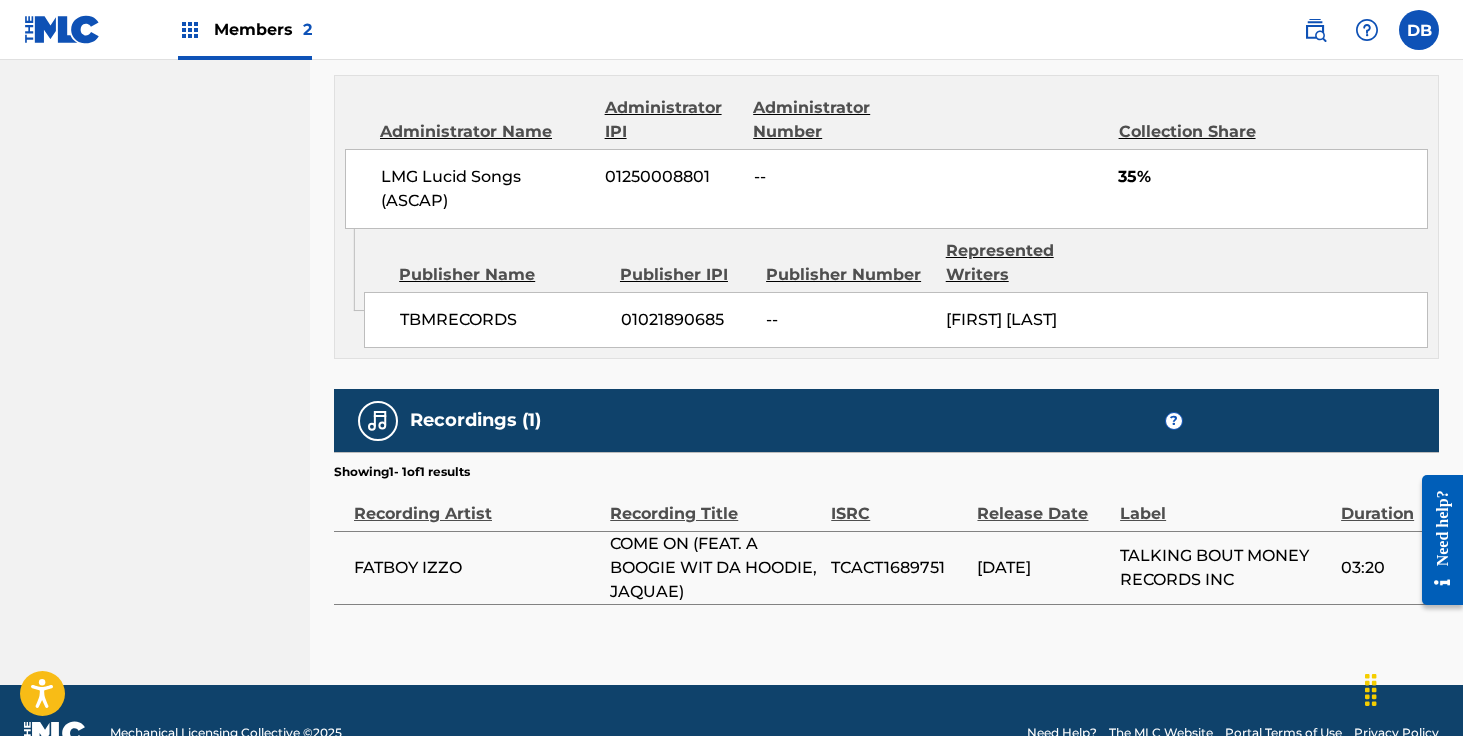 scroll, scrollTop: 1119, scrollLeft: 0, axis: vertical 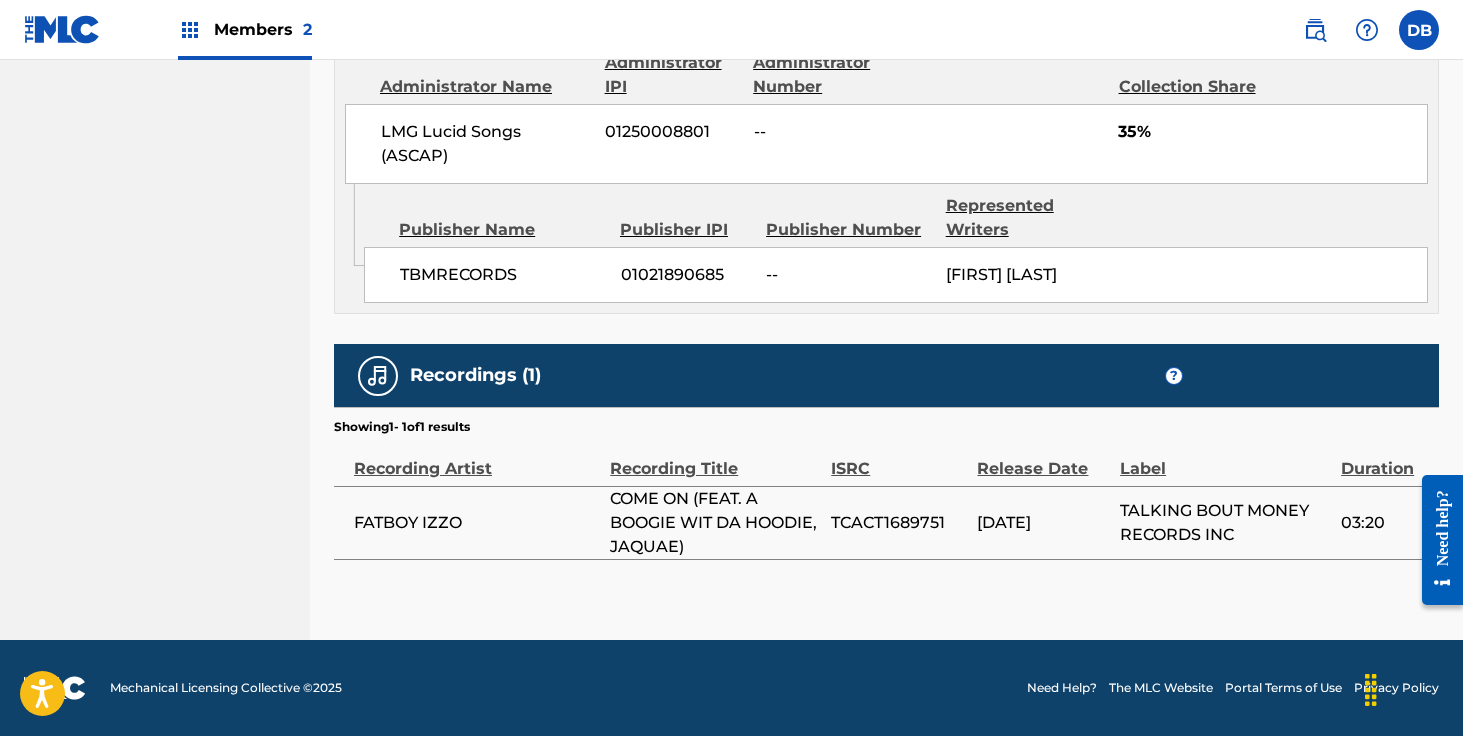 click on "TCACT1689751" at bounding box center [899, 523] 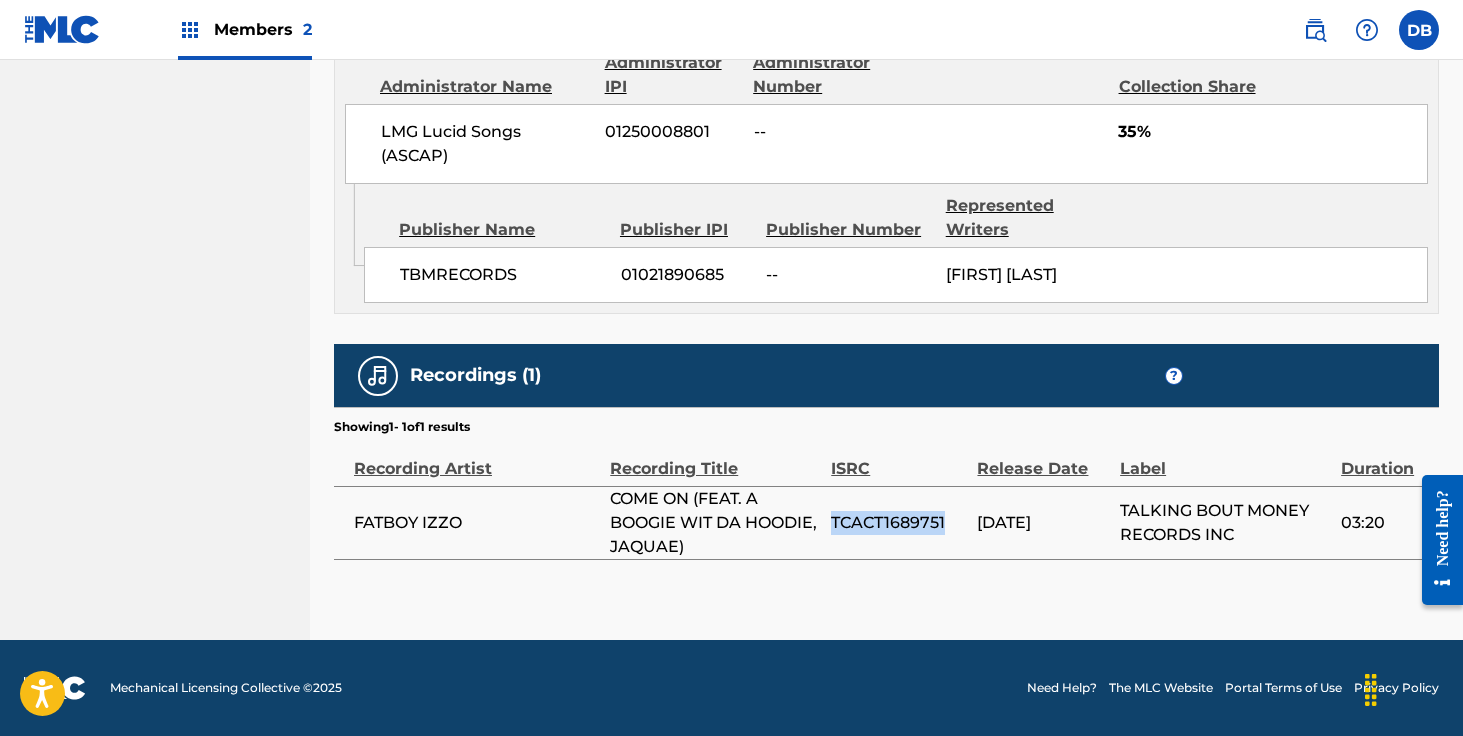 click on "TCACT1689751" at bounding box center [899, 523] 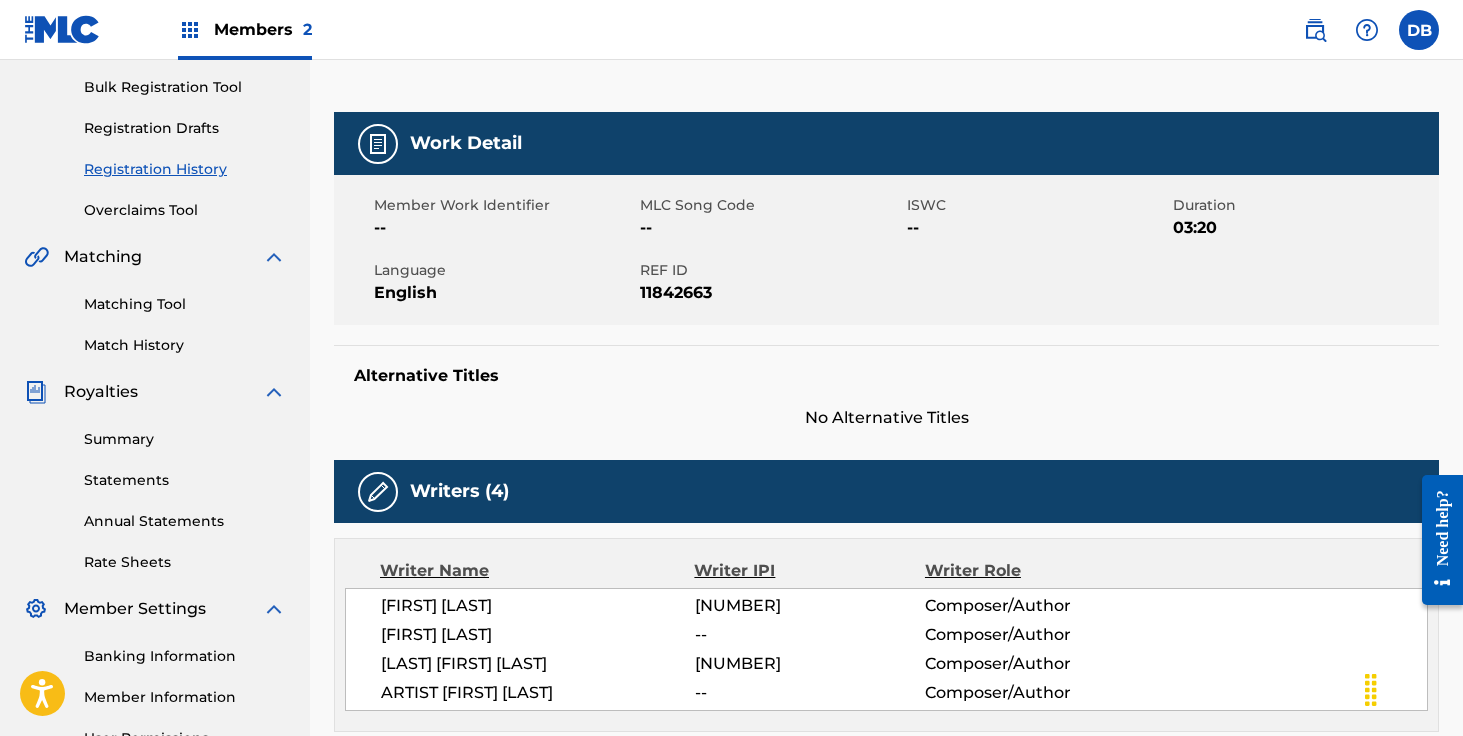 scroll, scrollTop: 281, scrollLeft: 0, axis: vertical 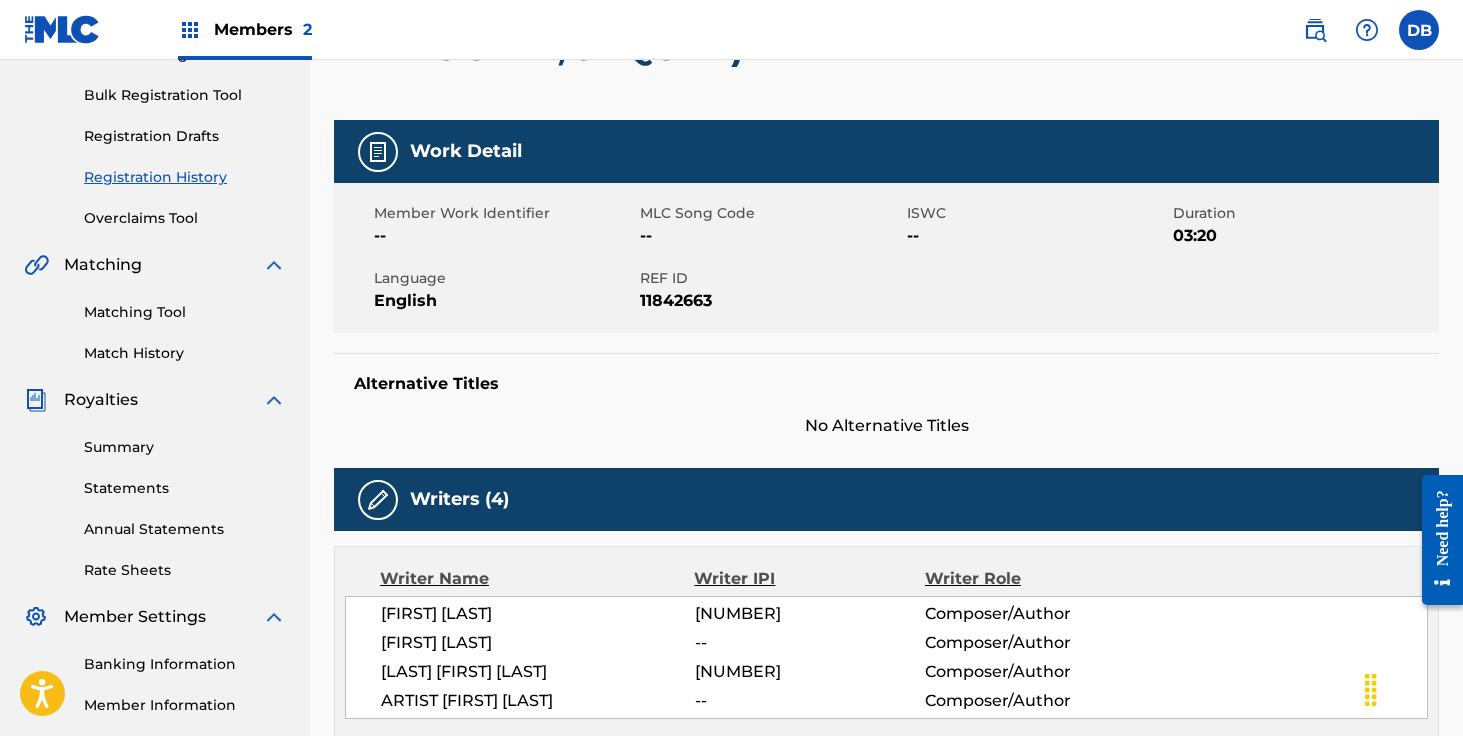 click on "Matching Tool" at bounding box center [185, 312] 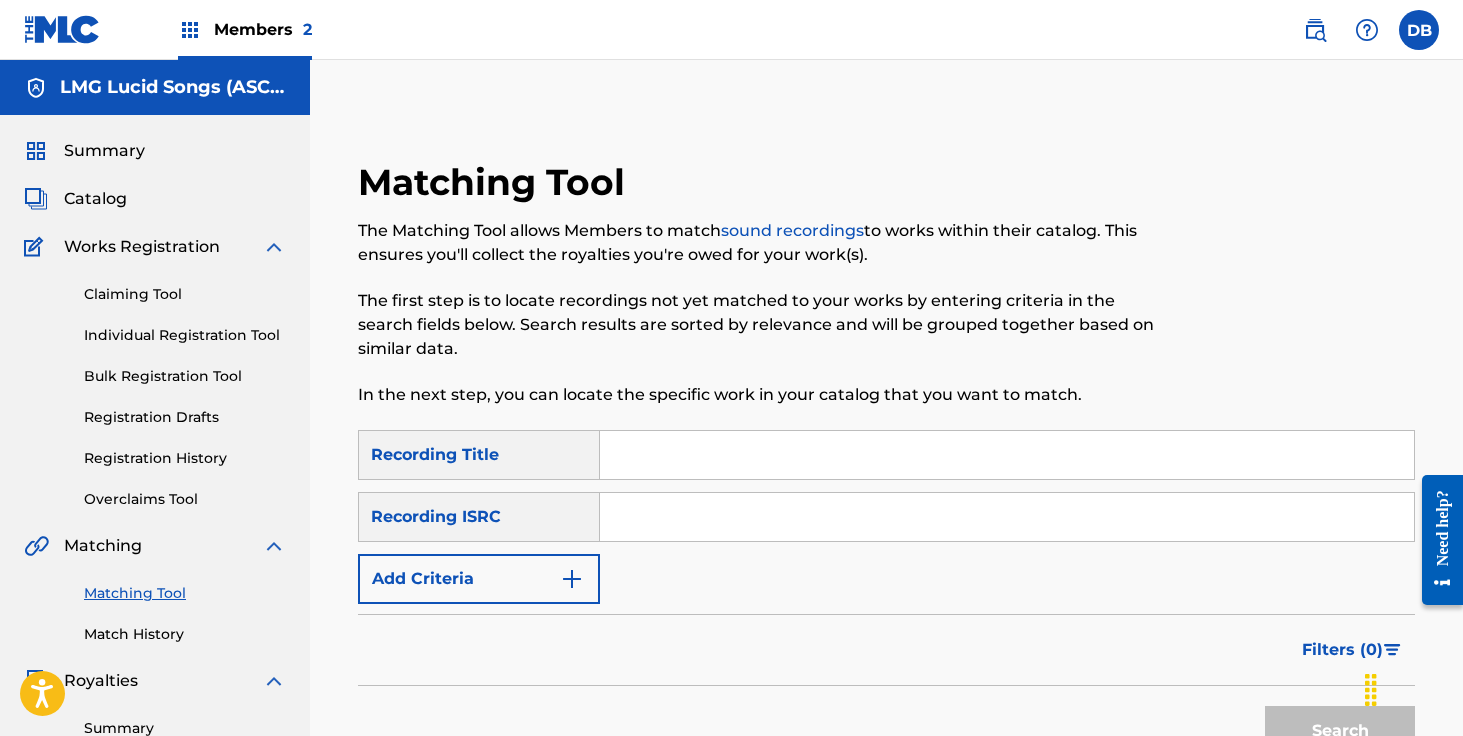 click at bounding box center [1007, 455] 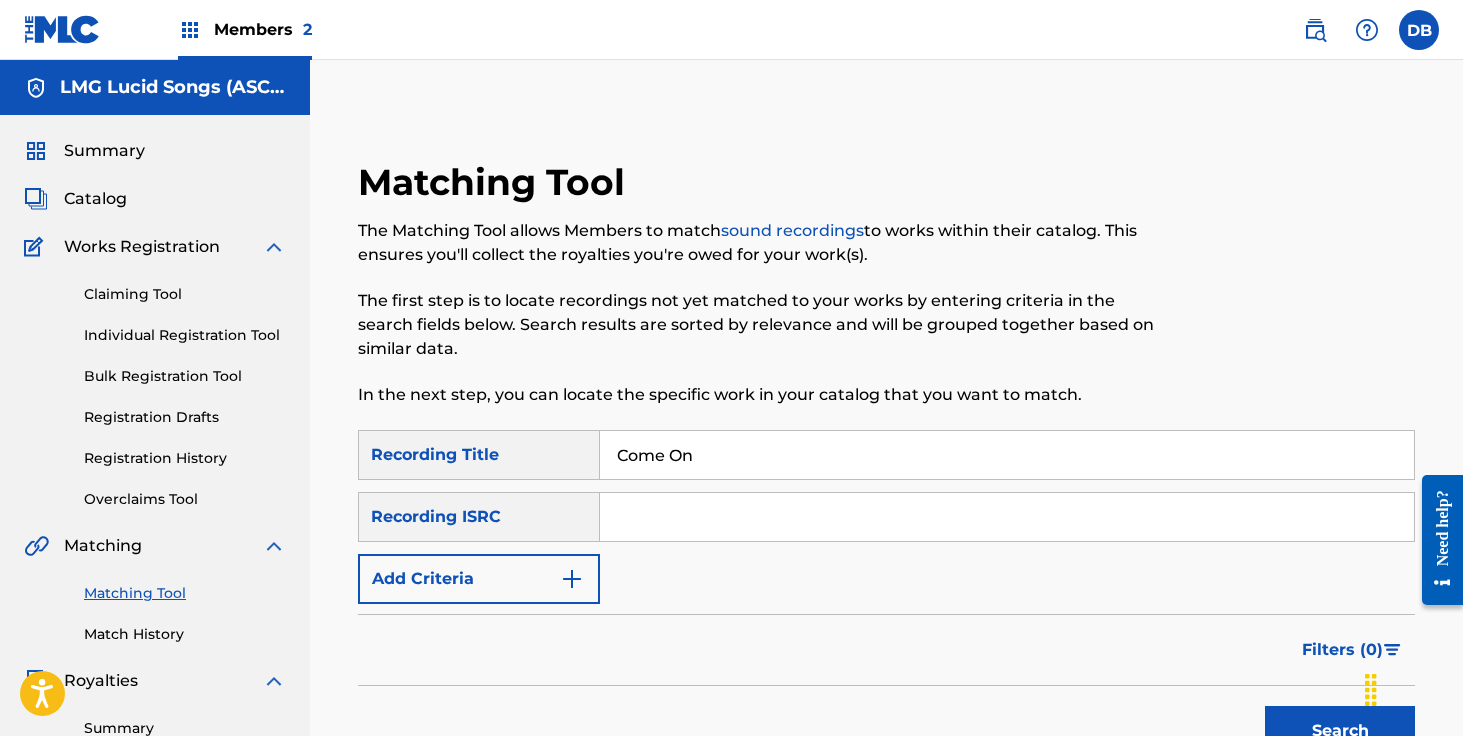 type on "Come On" 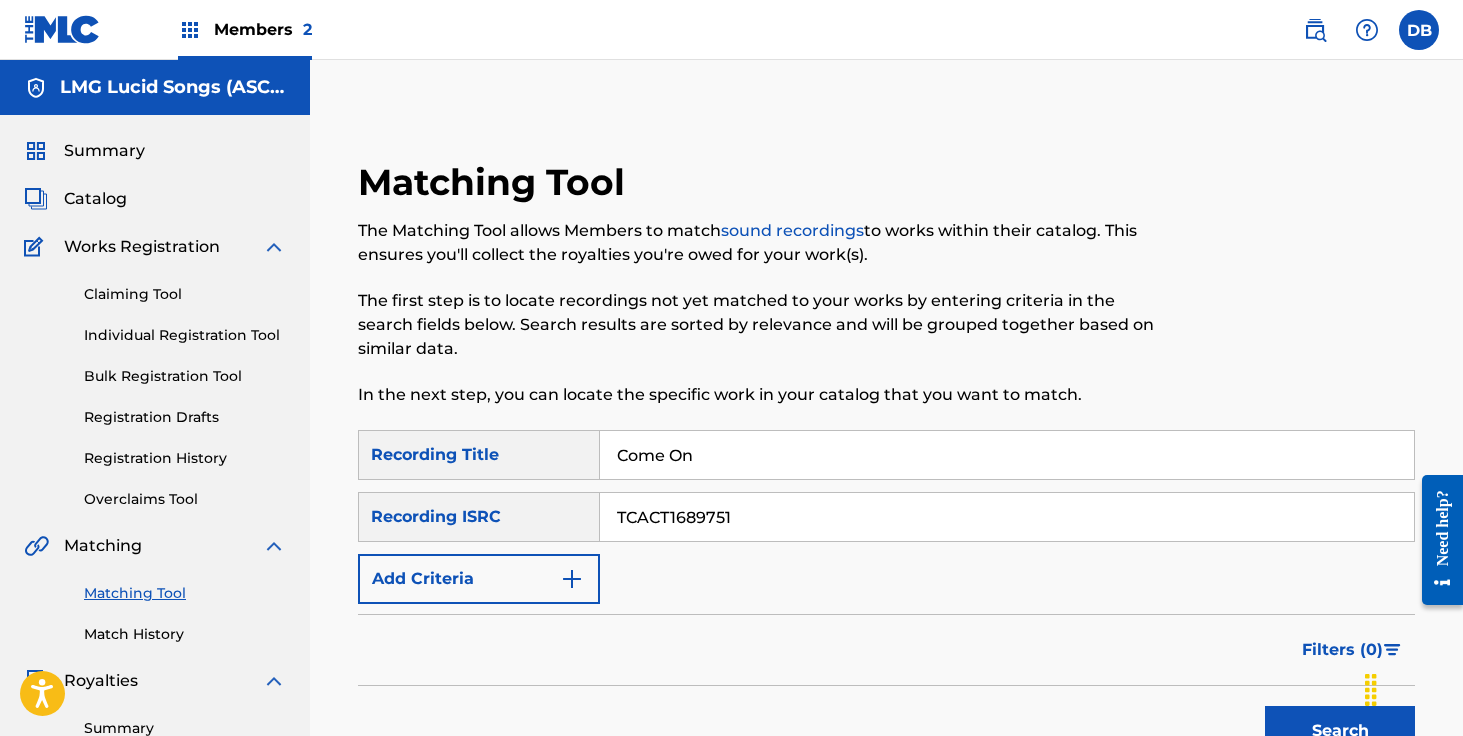 type on "TCACT1689751" 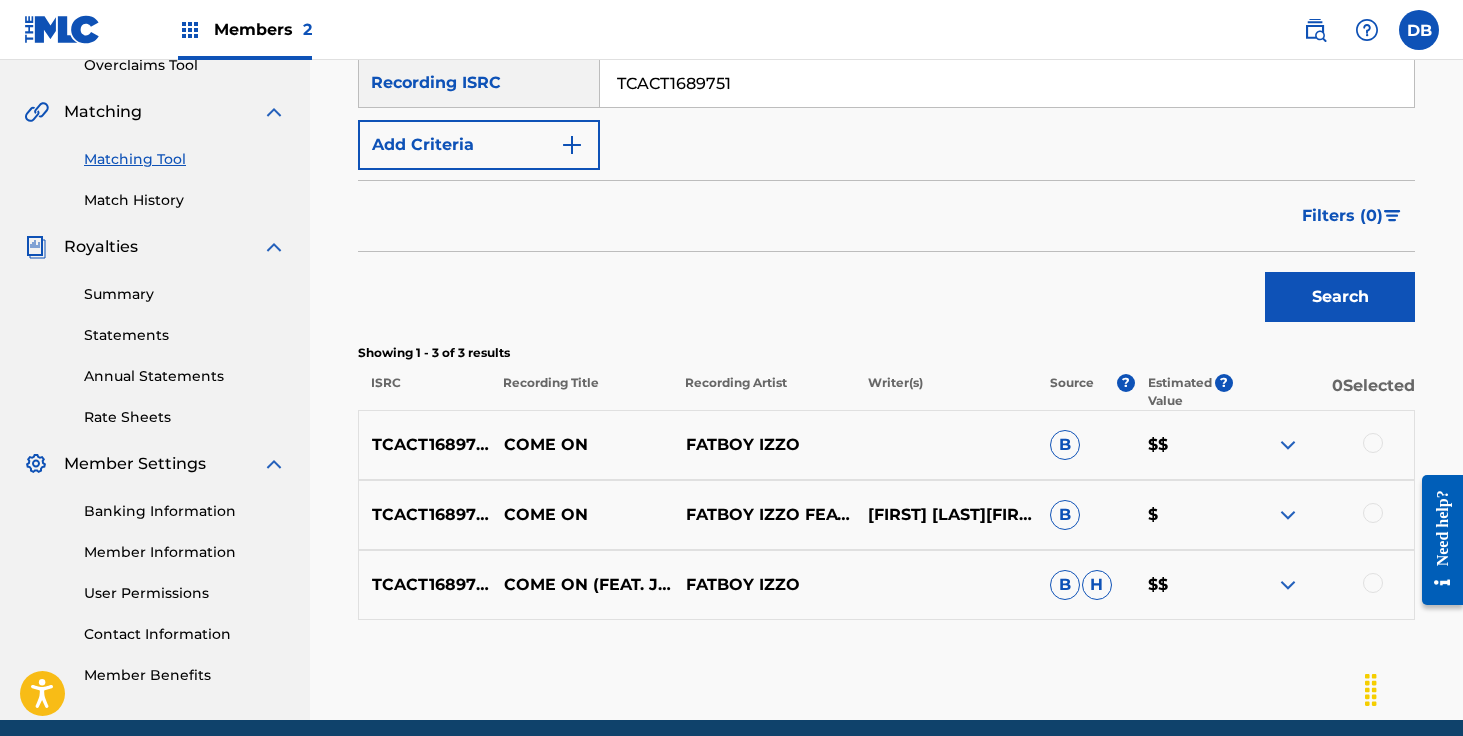 scroll, scrollTop: 467, scrollLeft: 0, axis: vertical 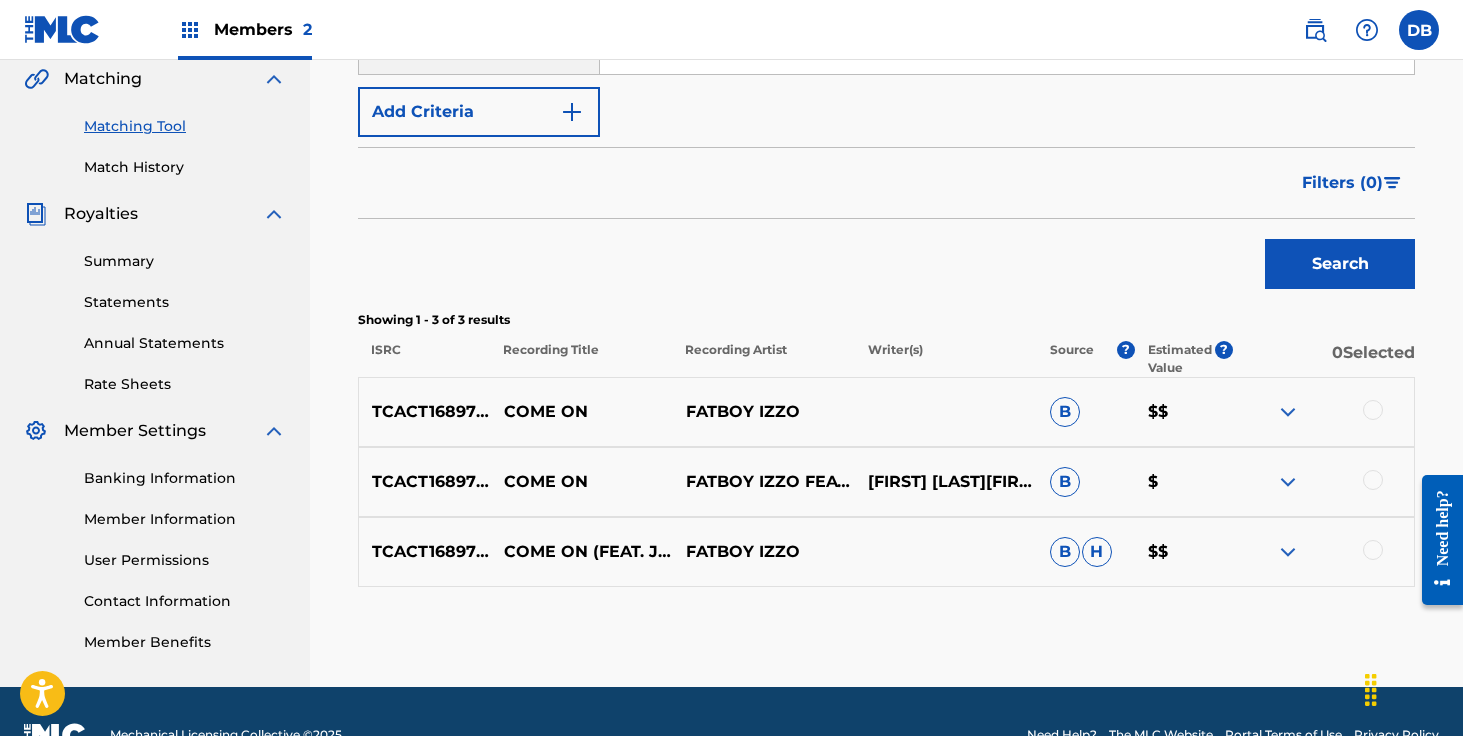 click at bounding box center (1373, 410) 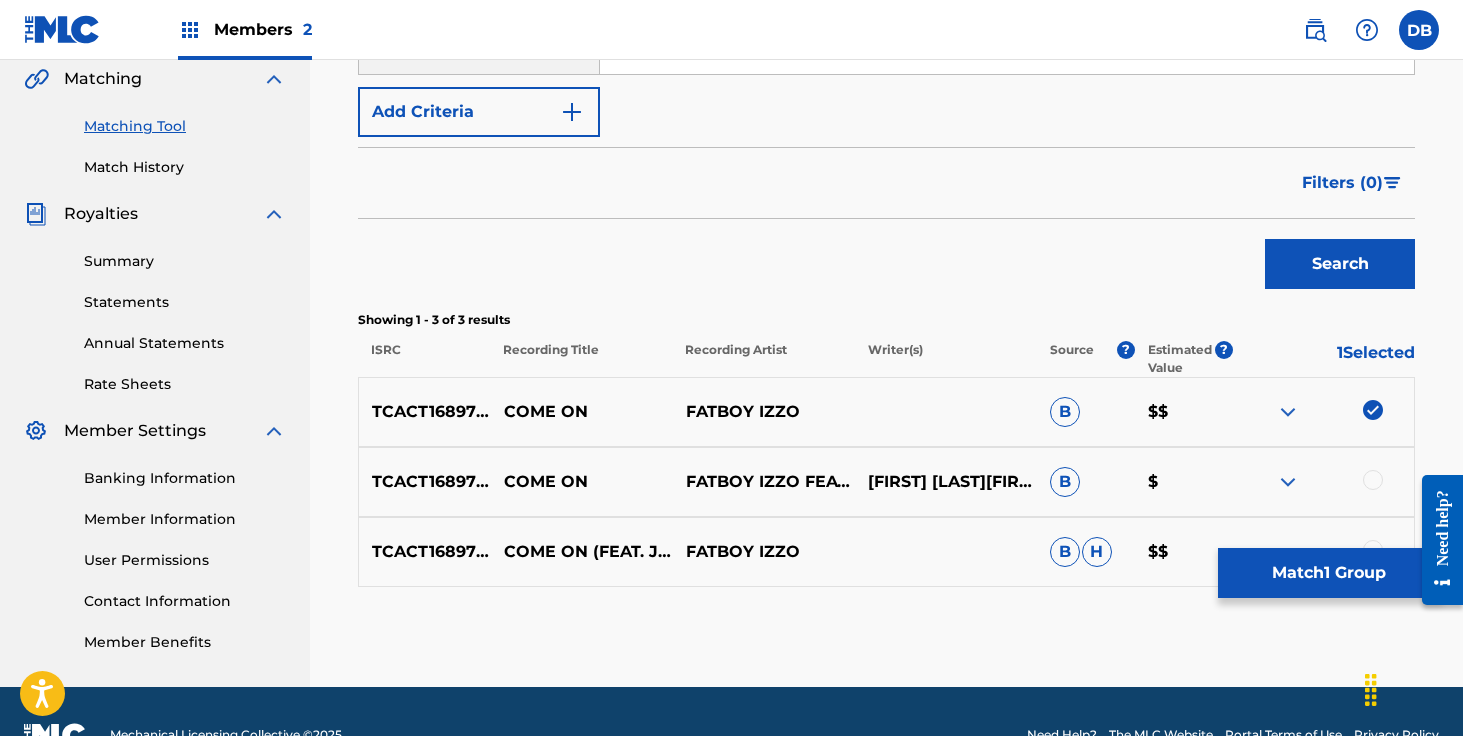 click at bounding box center (1373, 480) 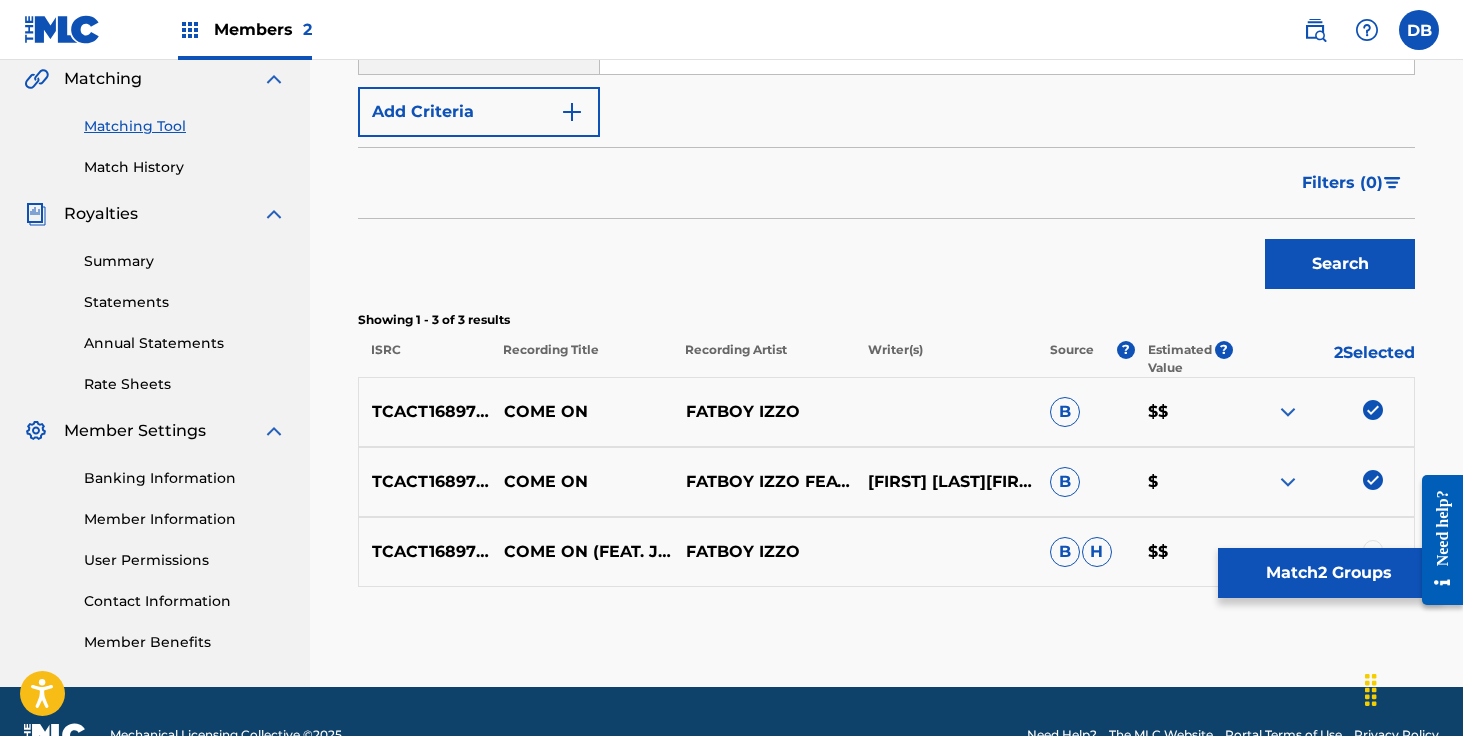 click on "TCACT1689751 COME ON (FEAT. JAQUAE & A BOOGIE WIT DA HOODIE) FATBOY IZZO B H $$" at bounding box center (886, 552) 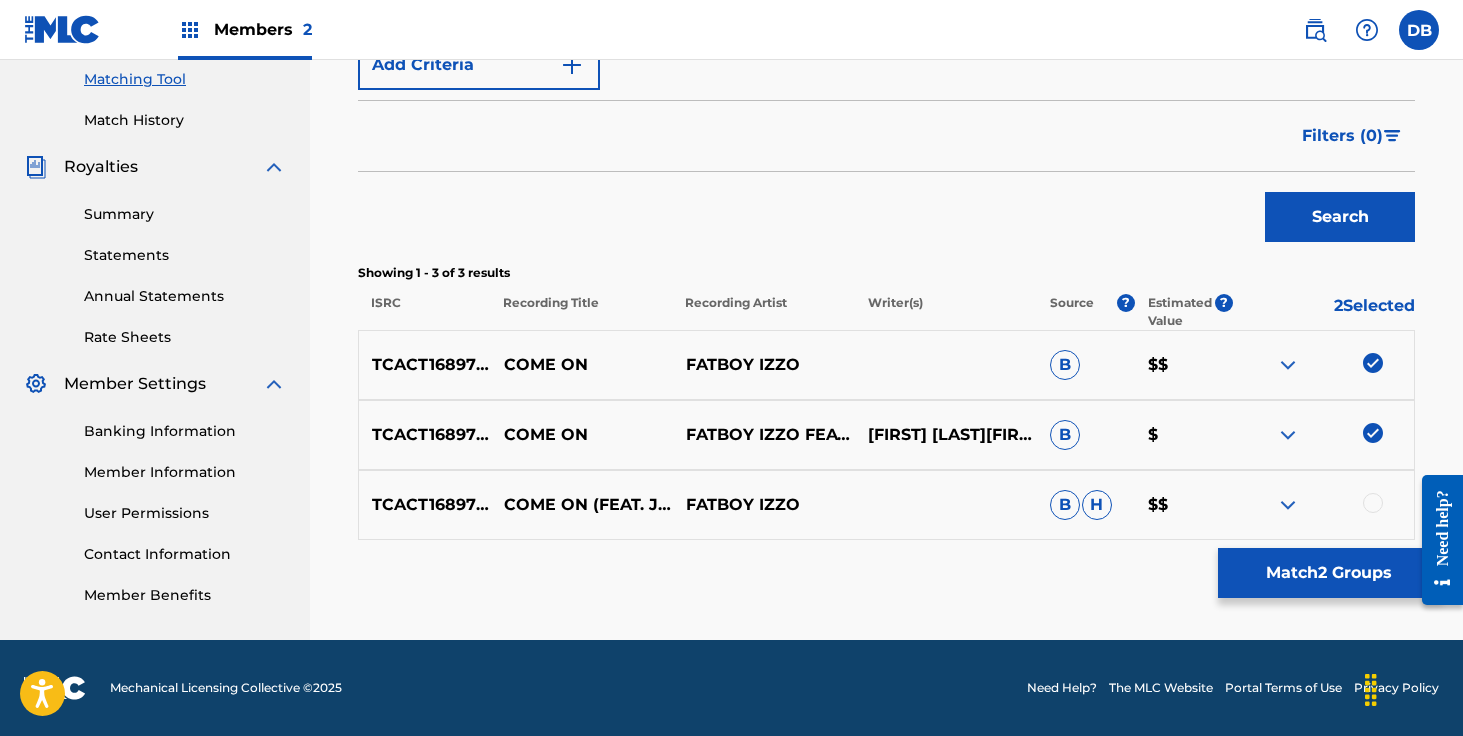click at bounding box center [1373, 503] 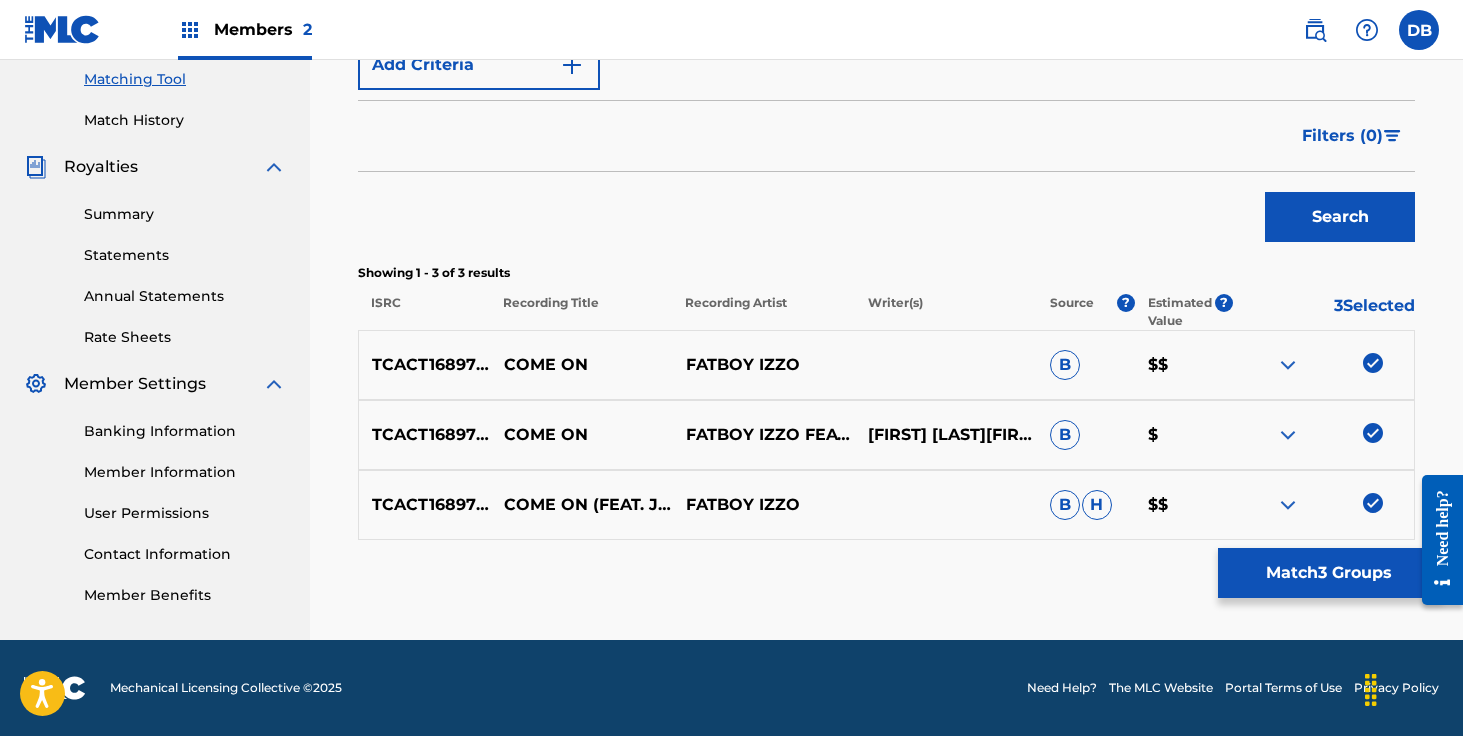 click on "Match  3 Groups" at bounding box center (1328, 573) 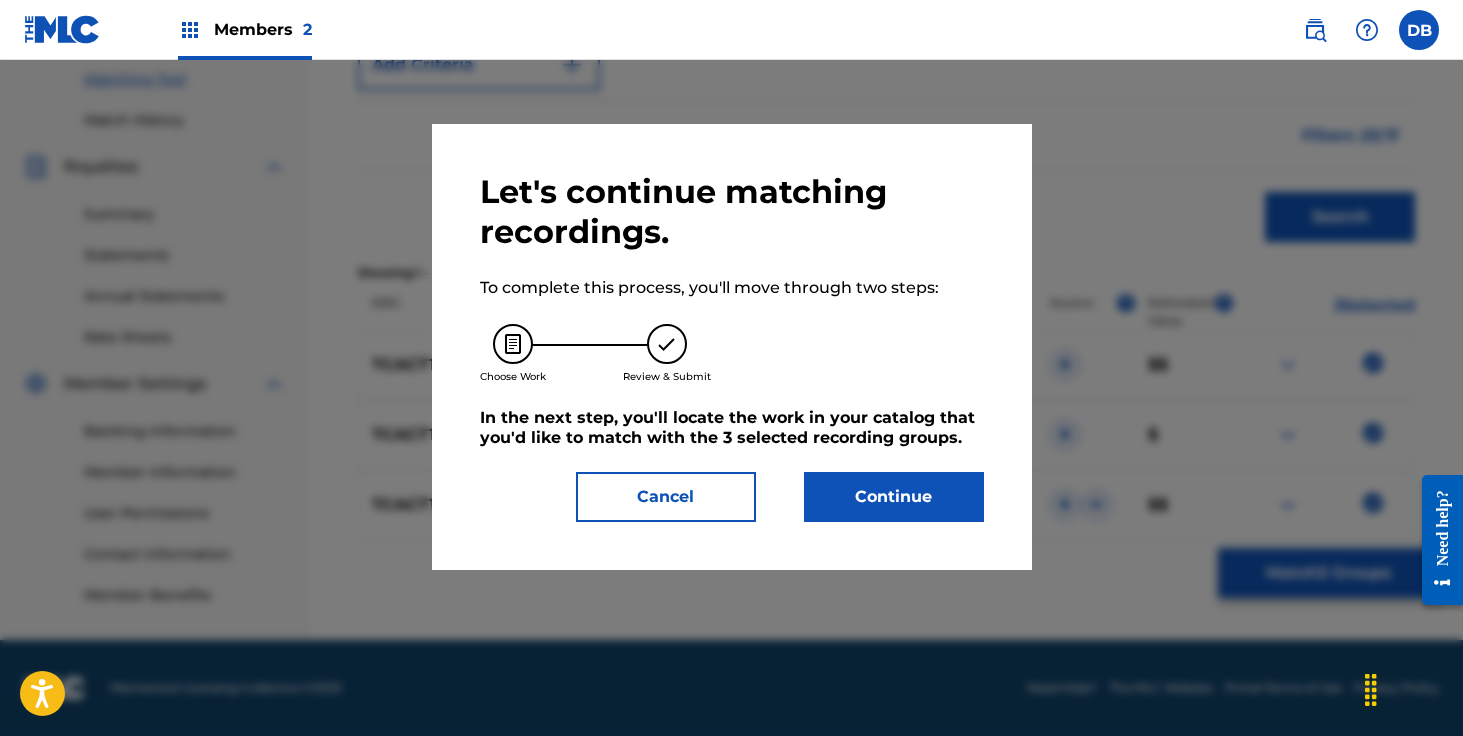 click on "Continue" at bounding box center [894, 497] 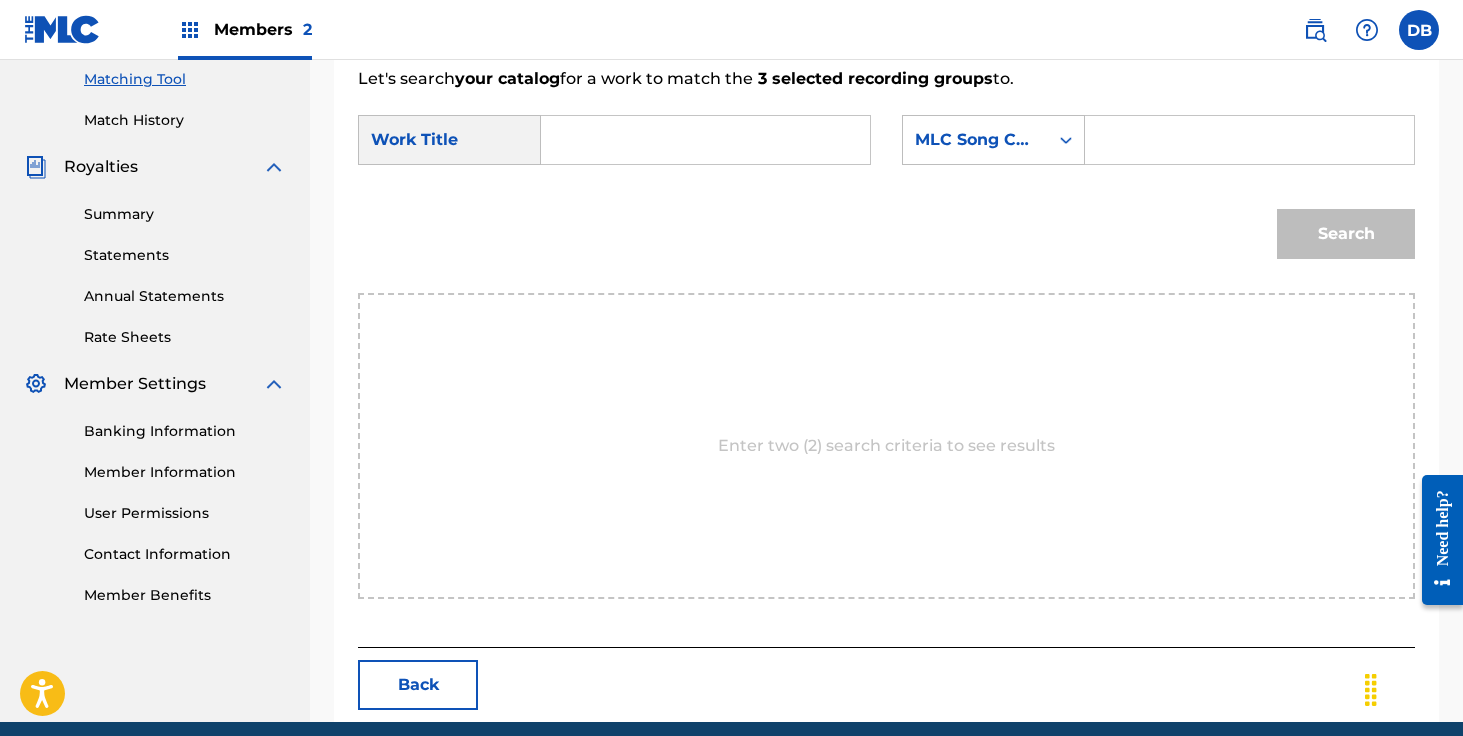 click at bounding box center [705, 140] 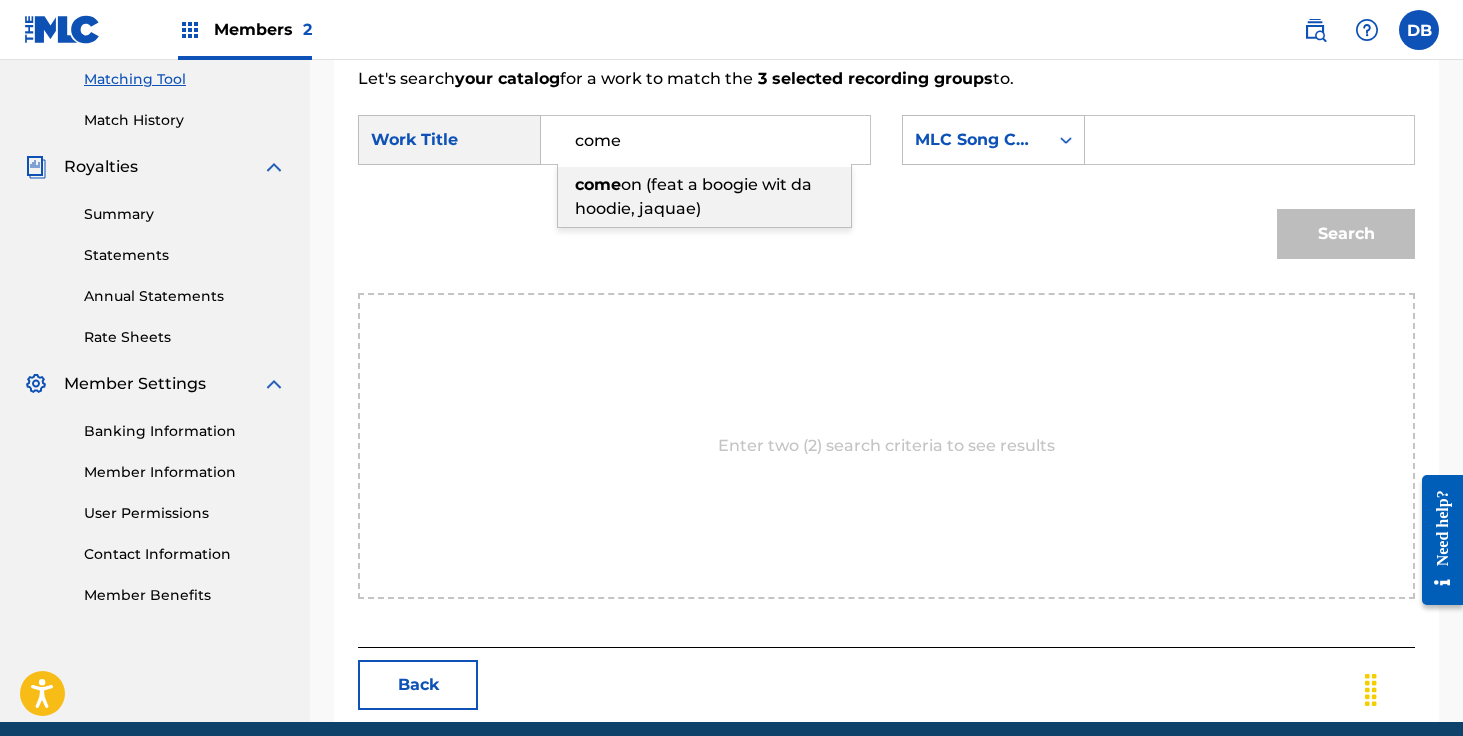 click on "on (feat a boogie wit da hoodie, jaquae)" at bounding box center (693, 196) 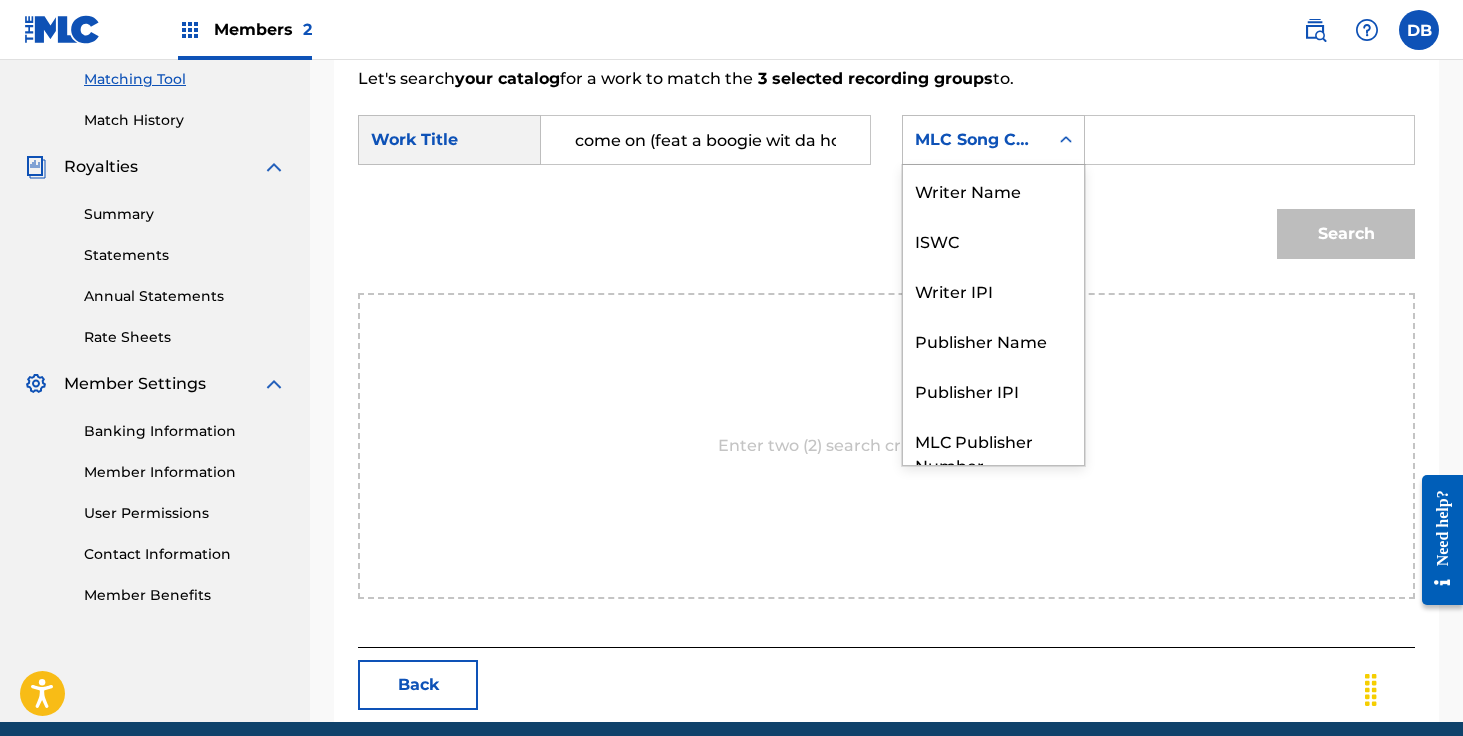 click on "MLC Song Code" at bounding box center [975, 140] 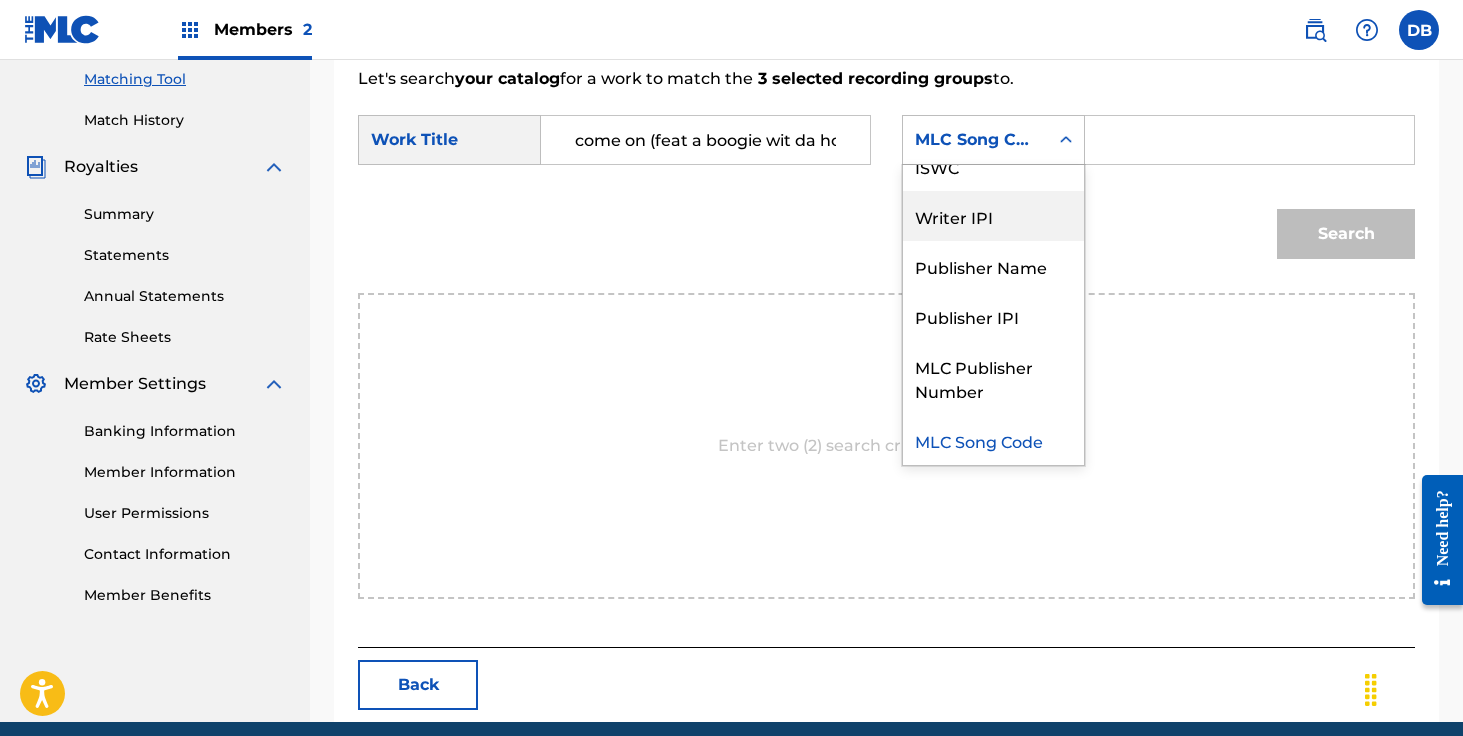 scroll, scrollTop: 0, scrollLeft: 0, axis: both 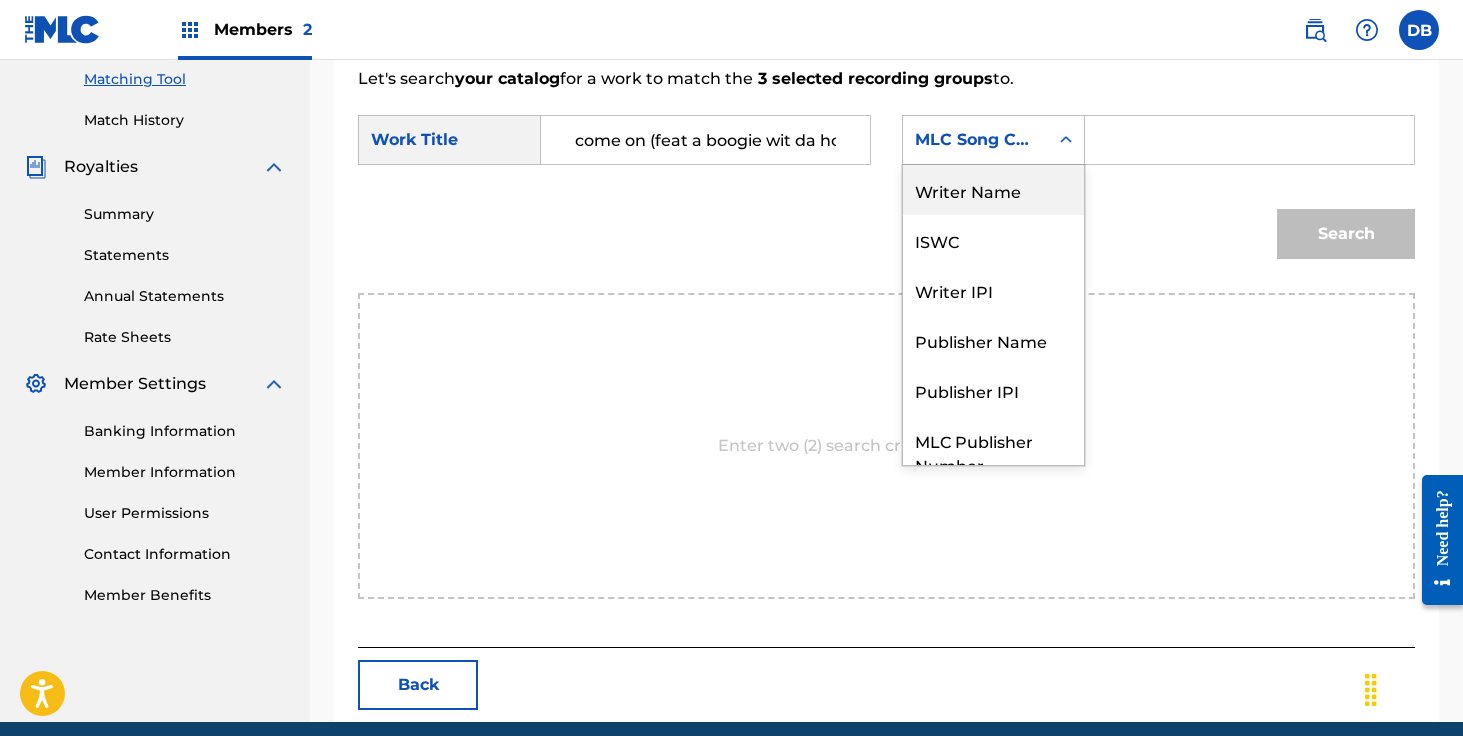 click on "Writer Name" at bounding box center [993, 190] 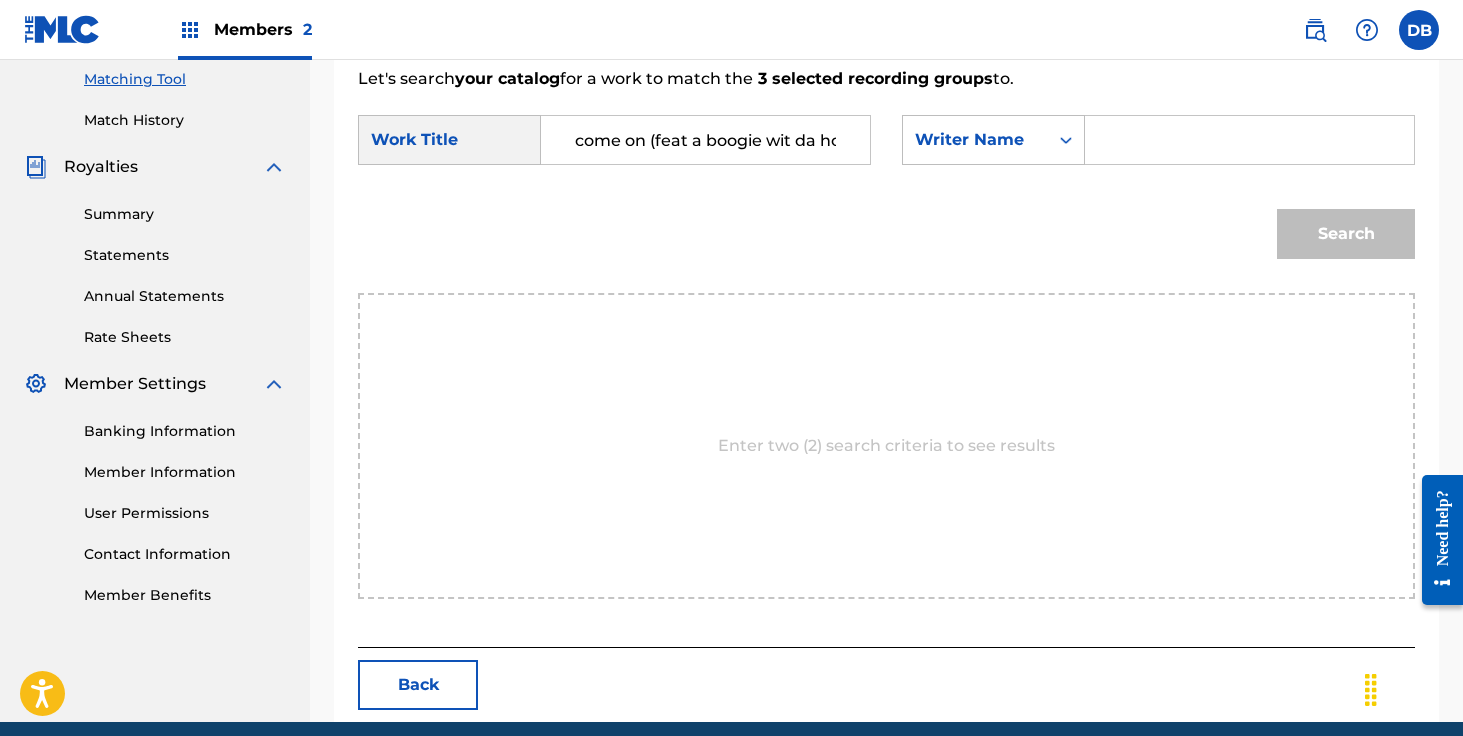 click at bounding box center (1249, 140) 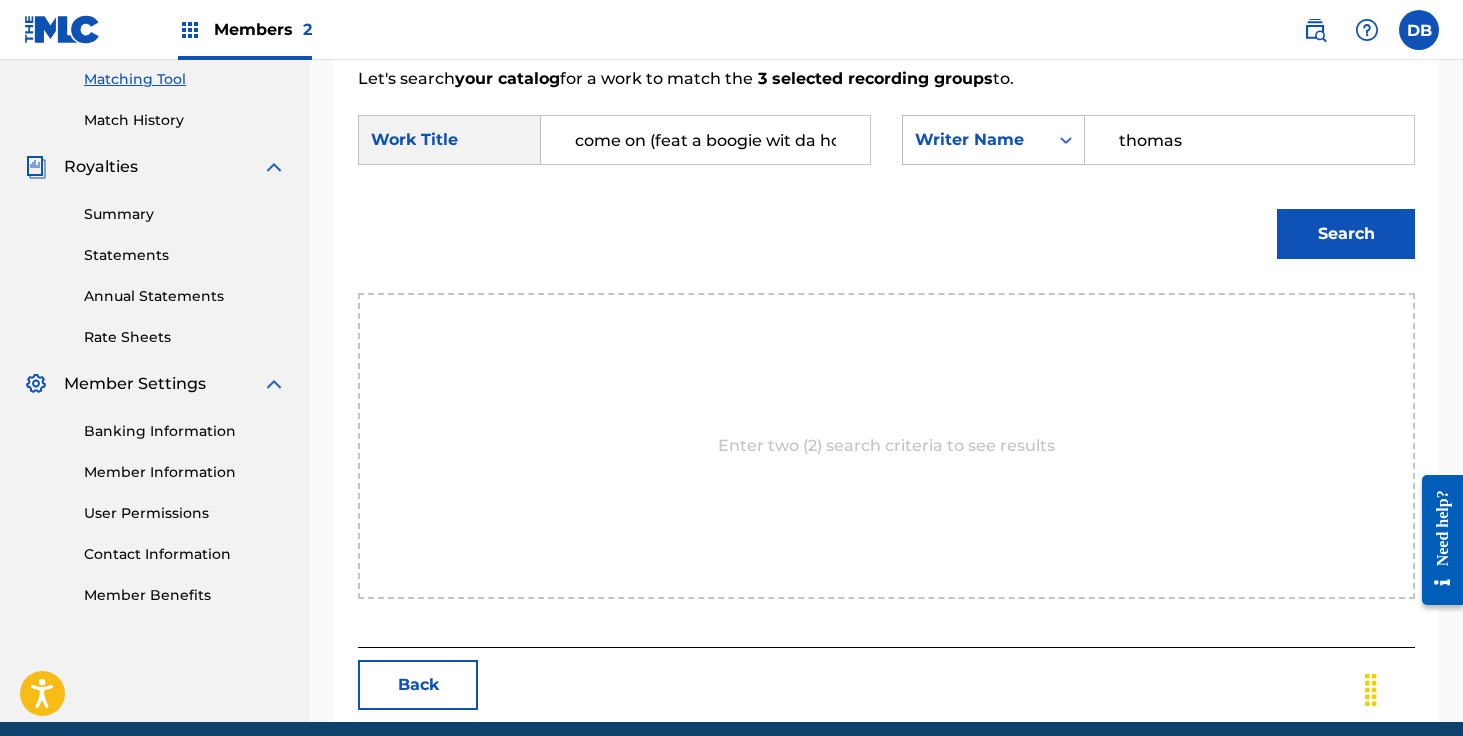 type on "THOMAS" 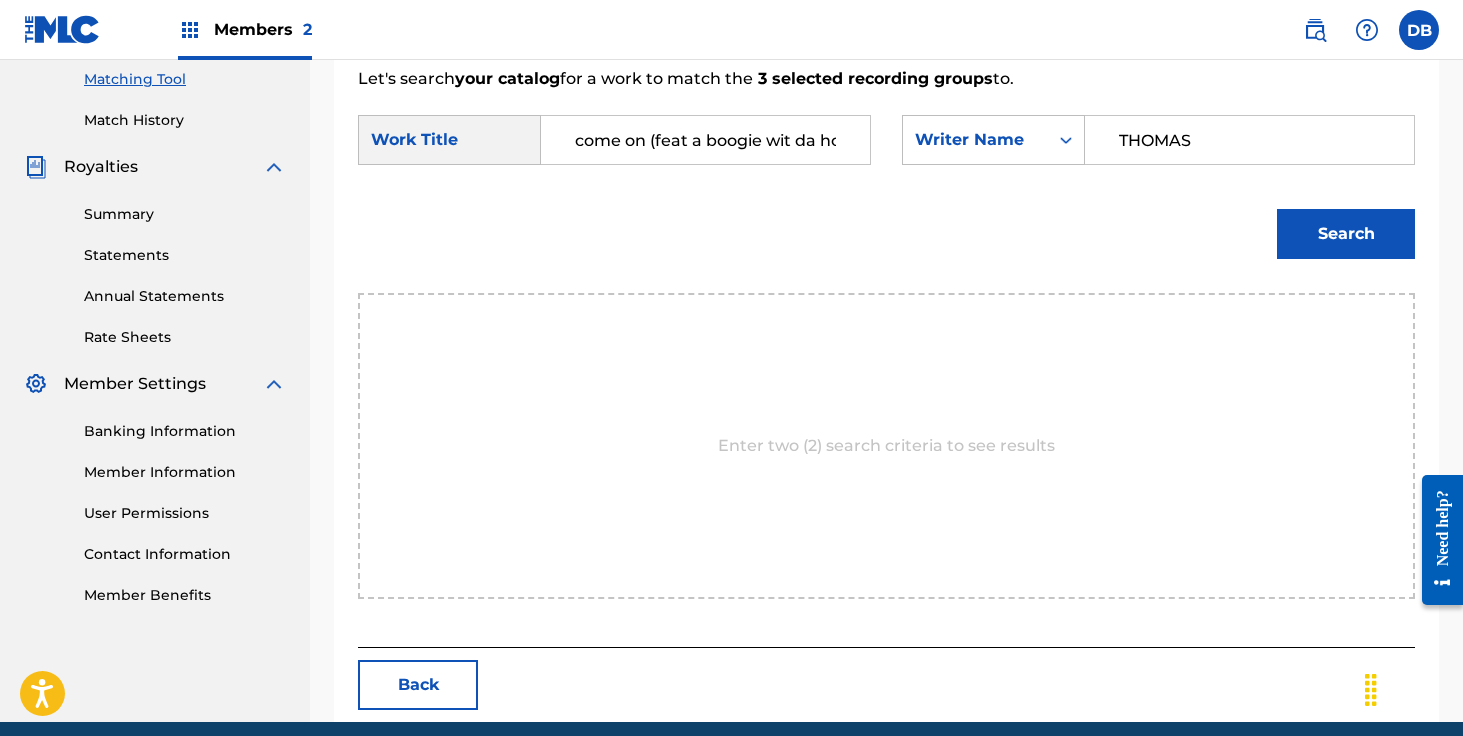click on "Search" at bounding box center [1346, 234] 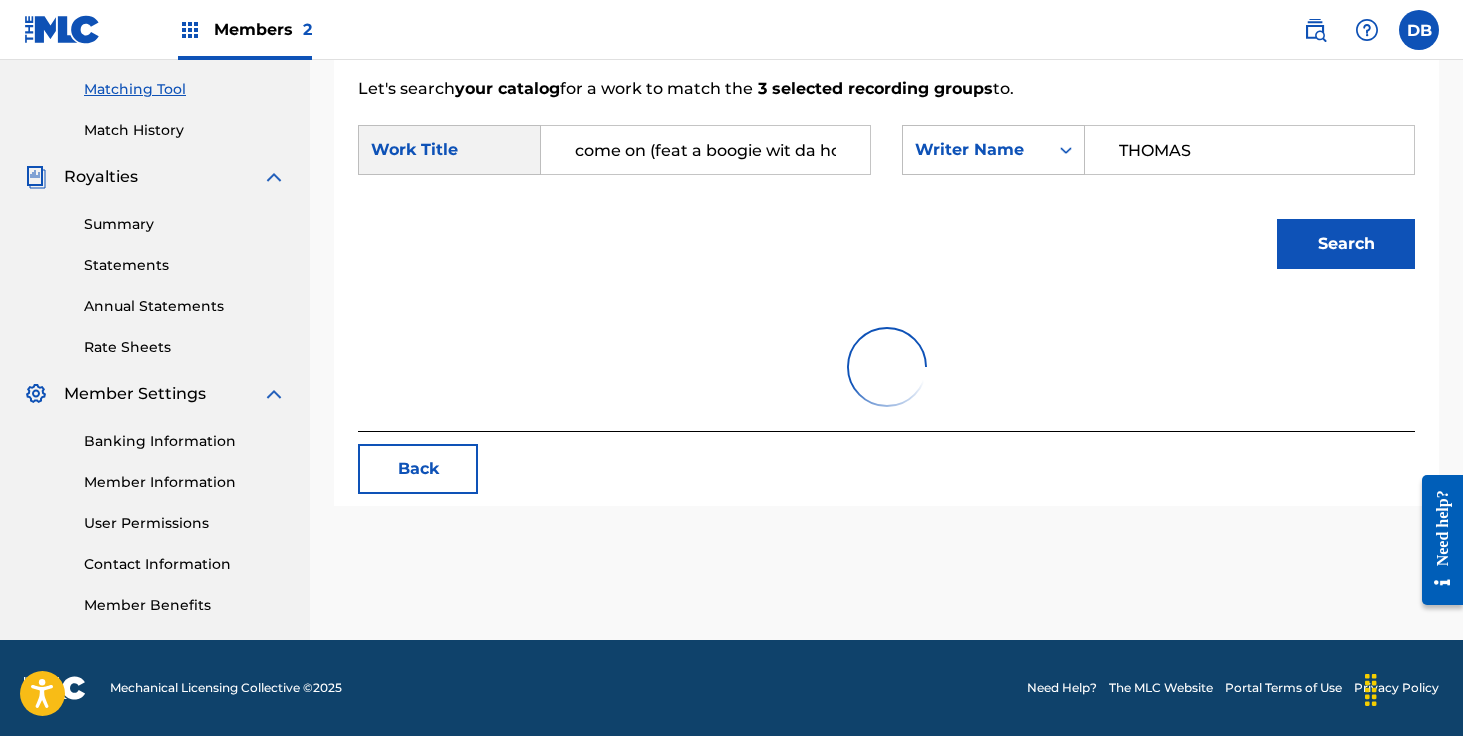 scroll, scrollTop: 514, scrollLeft: 0, axis: vertical 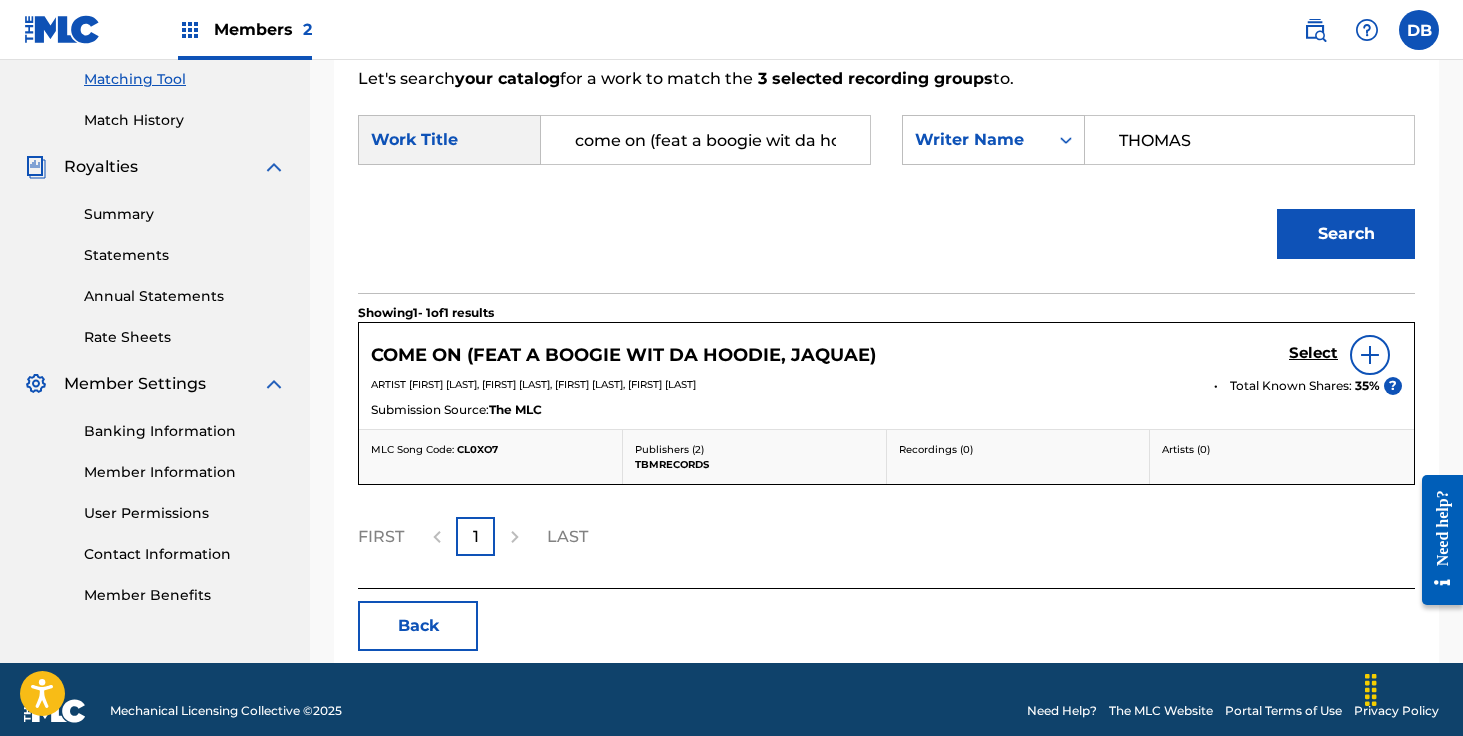 click on "Select" at bounding box center [1313, 353] 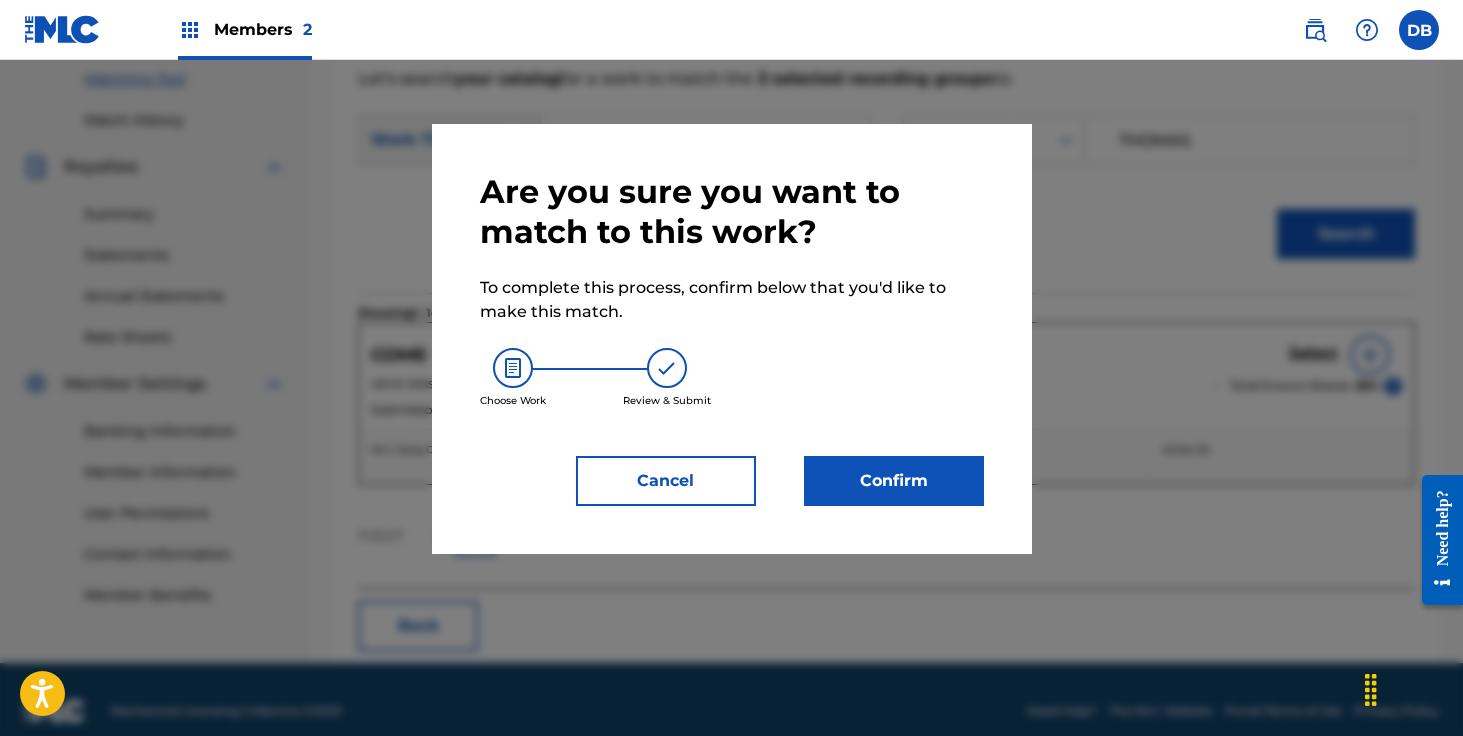 click on "Confirm" at bounding box center (894, 481) 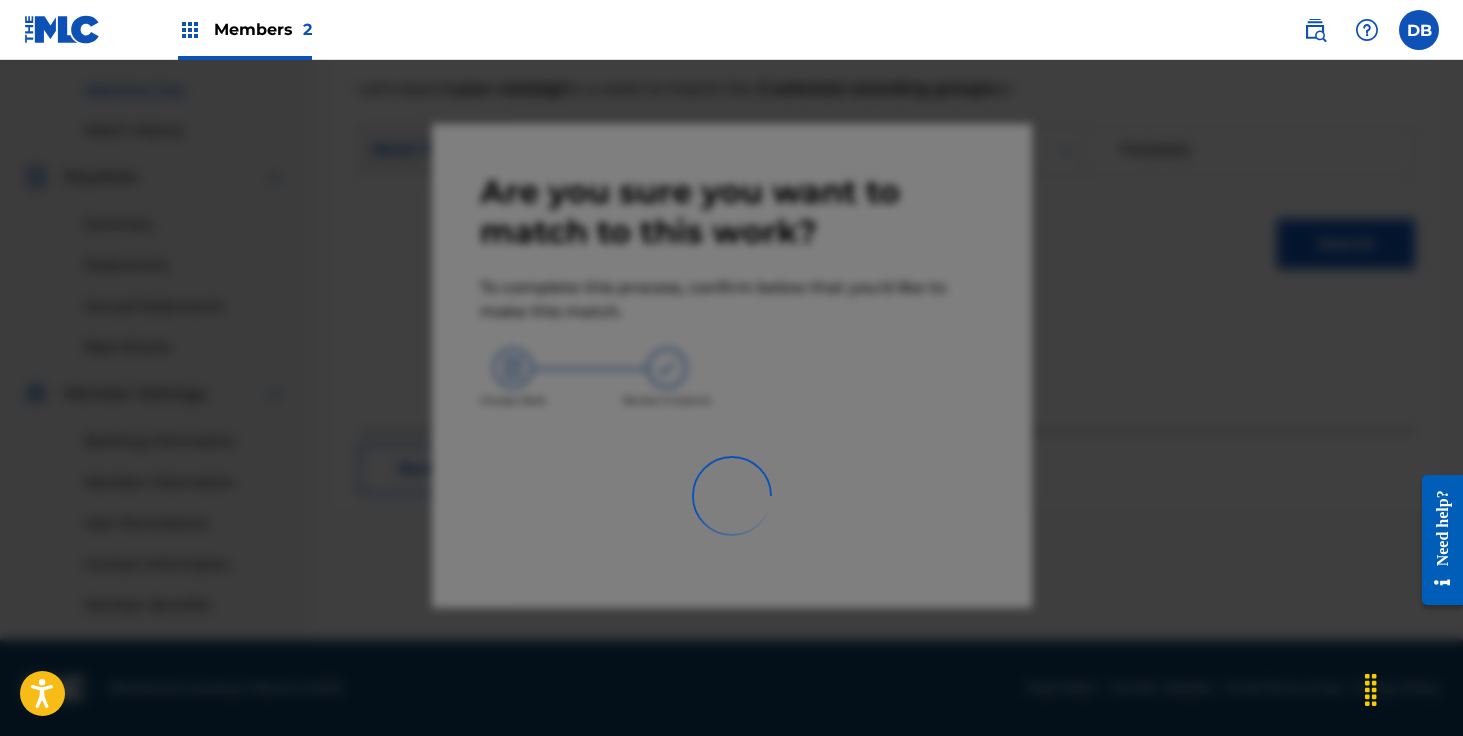 scroll, scrollTop: 504, scrollLeft: 0, axis: vertical 